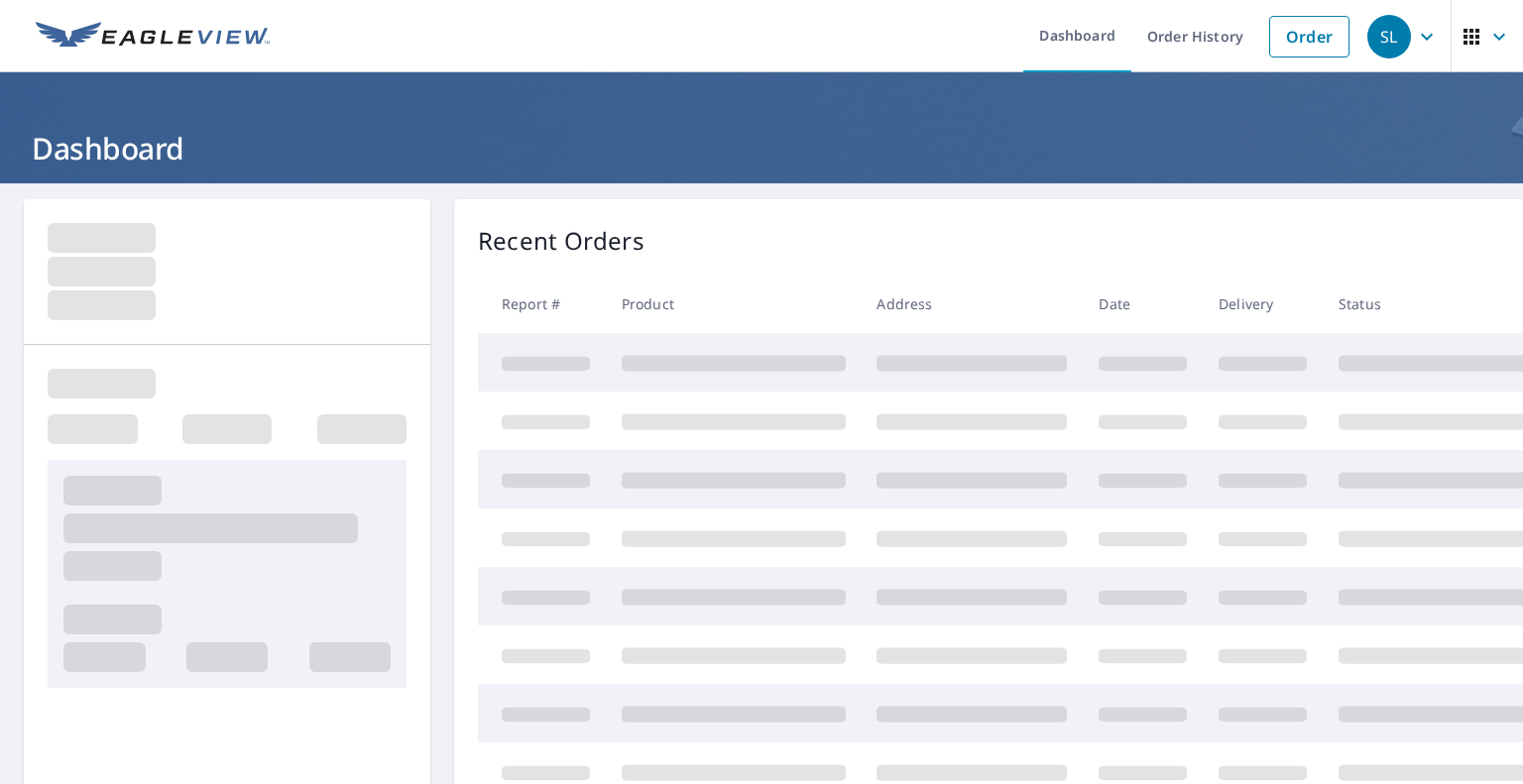scroll, scrollTop: 0, scrollLeft: 0, axis: both 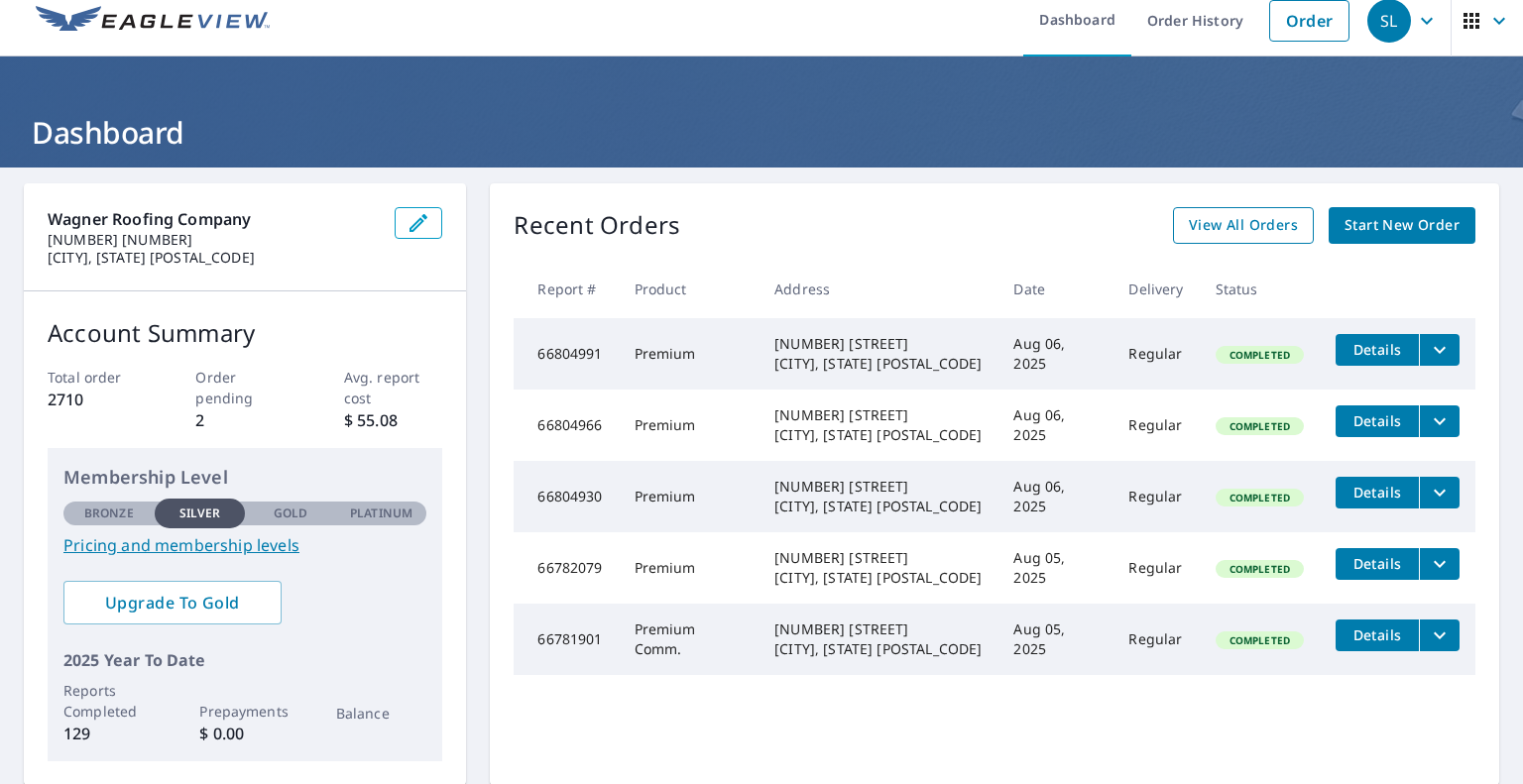 click on "View All Orders" at bounding box center [1243, 225] 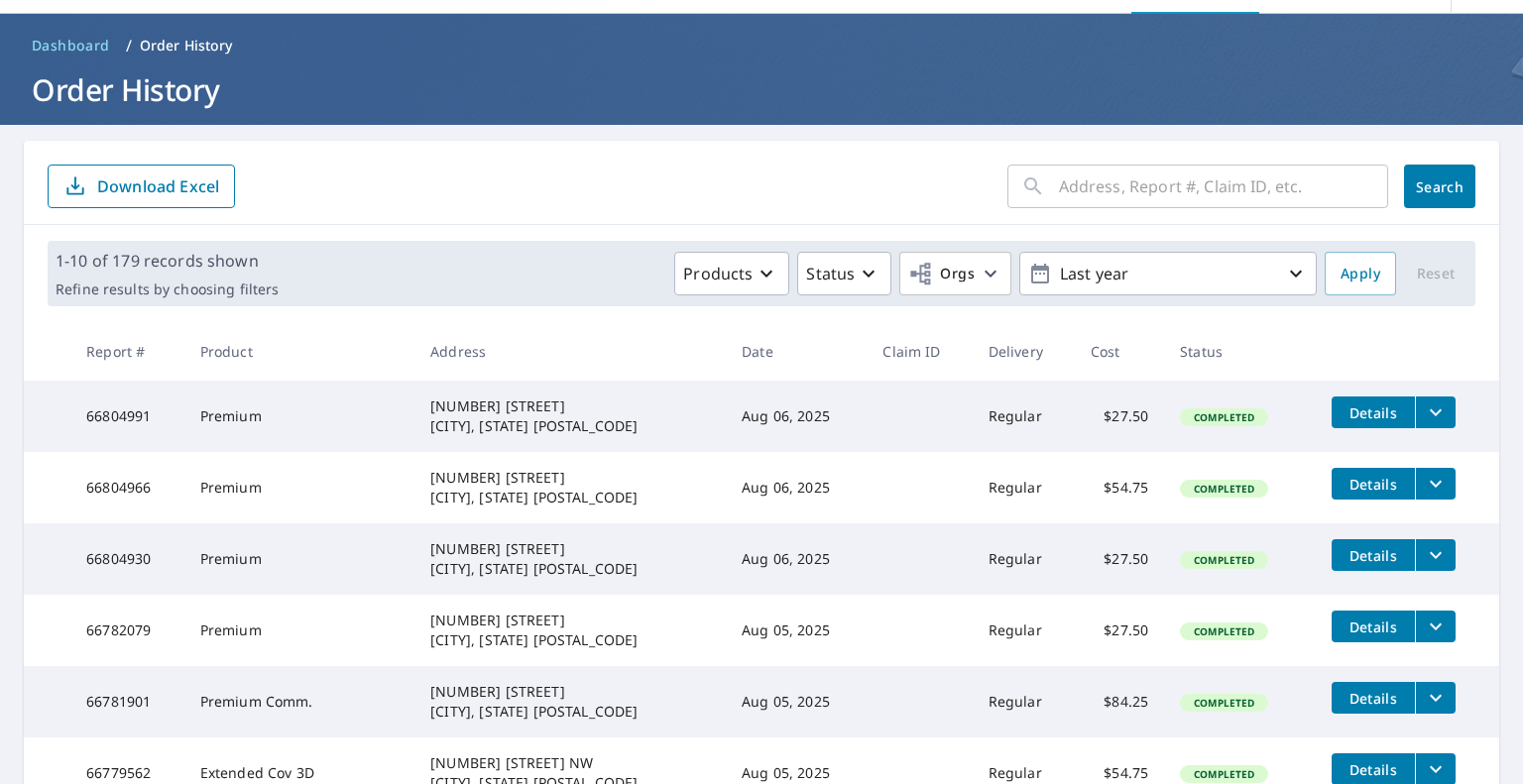 scroll, scrollTop: 0, scrollLeft: 0, axis: both 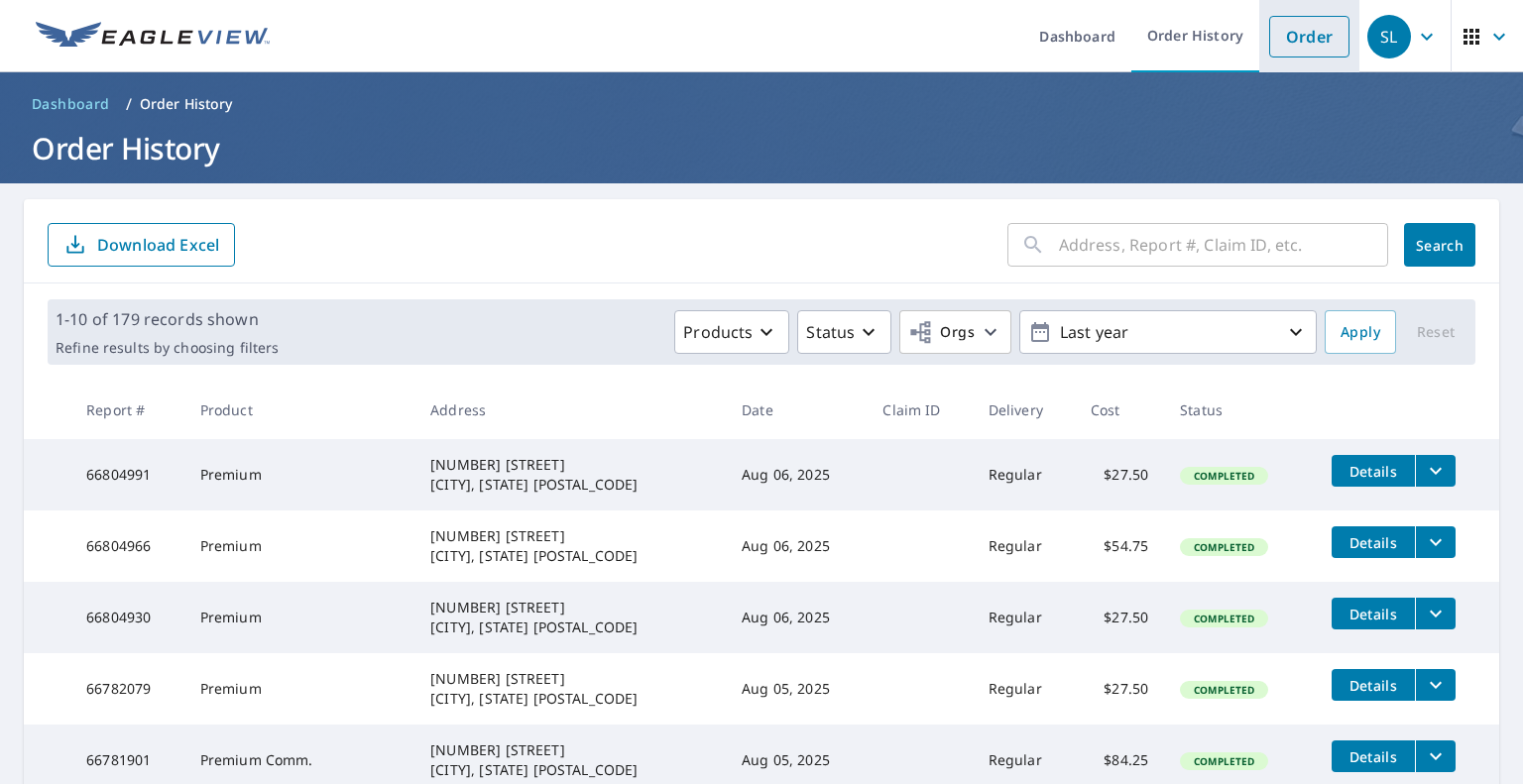 click on "Order" at bounding box center (1309, 37) 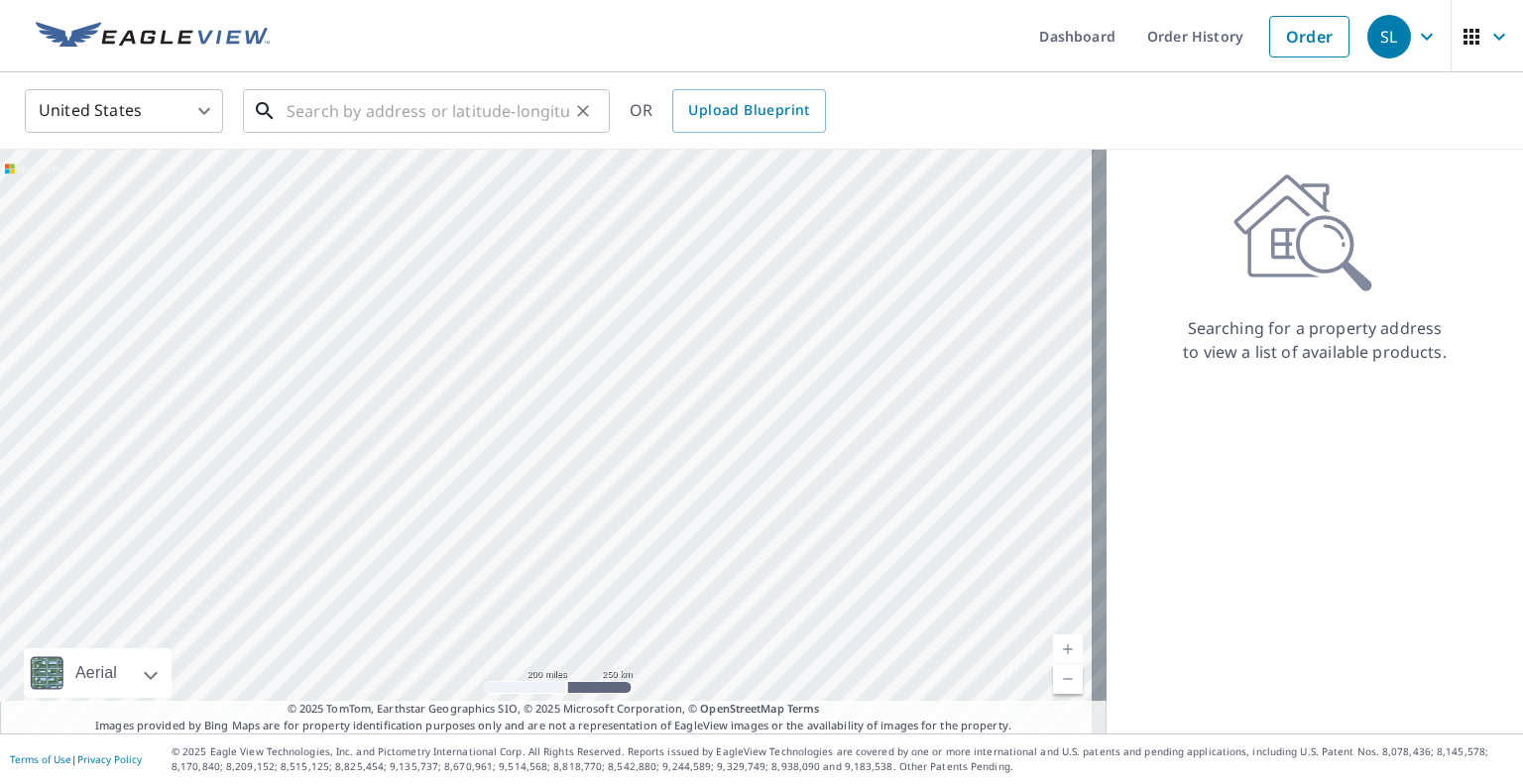 click at bounding box center [427, 111] 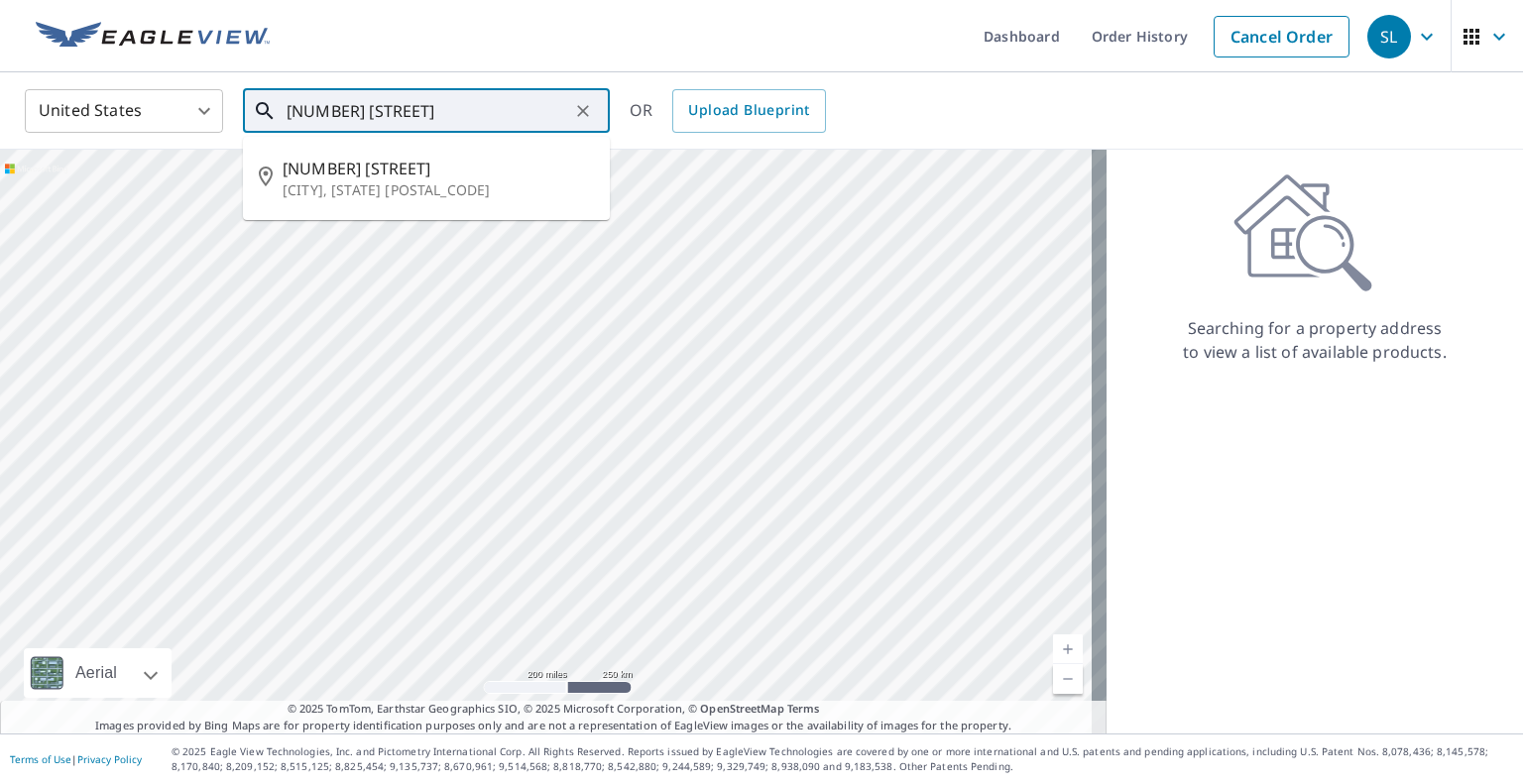 type on "[NUMBER] [STREET]" 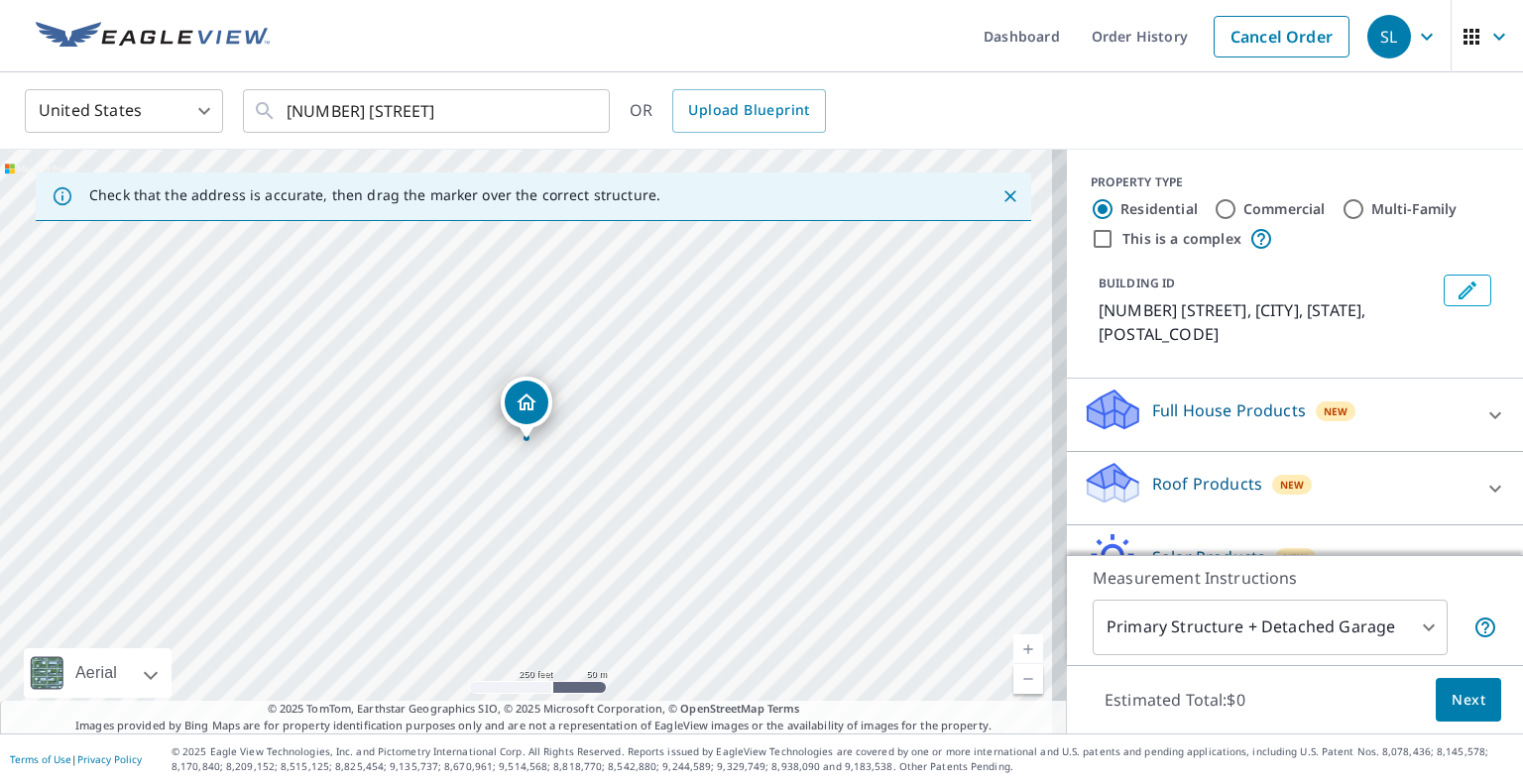 click on "Roof Products New" at bounding box center [1277, 488] 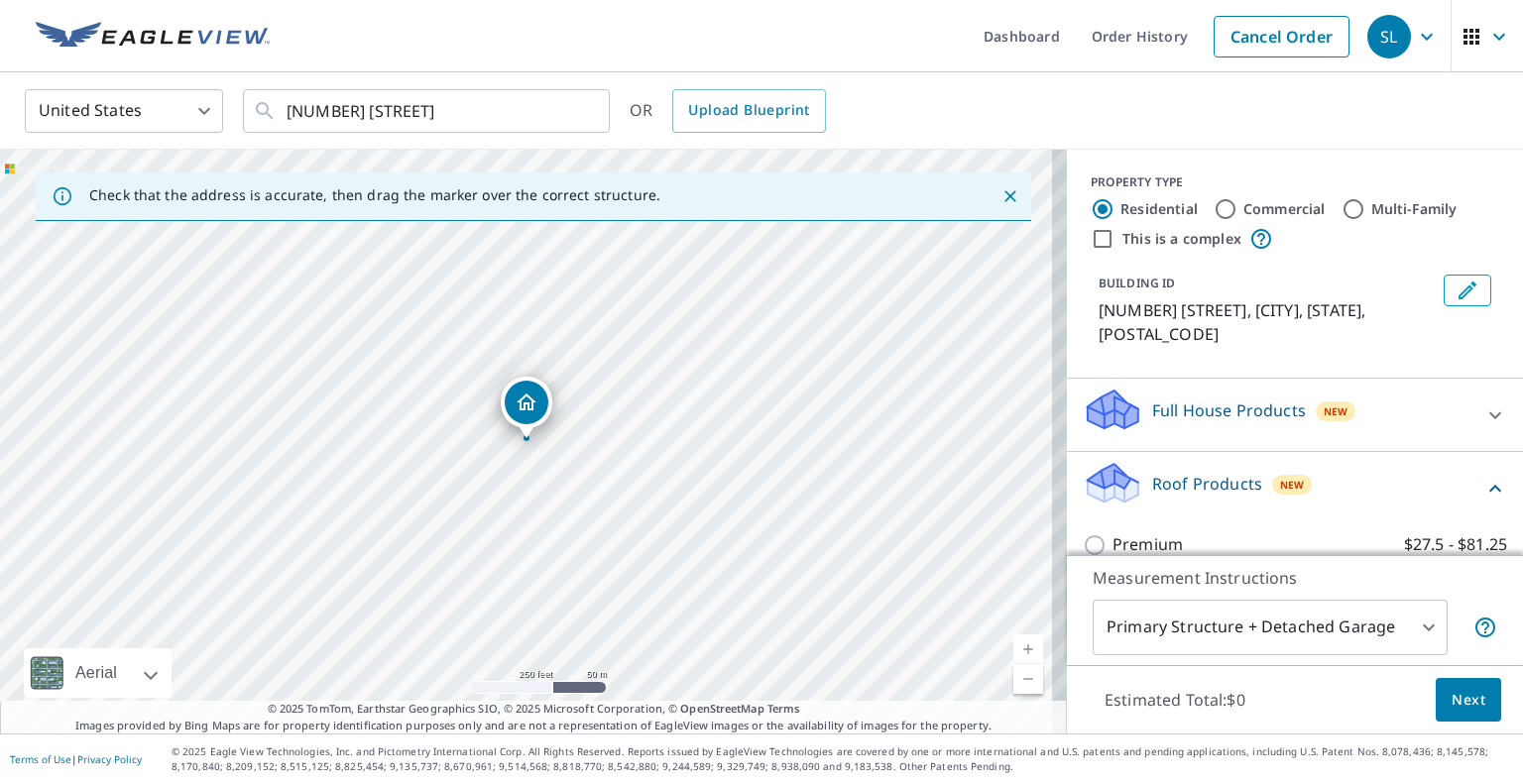 scroll, scrollTop: 146, scrollLeft: 0, axis: vertical 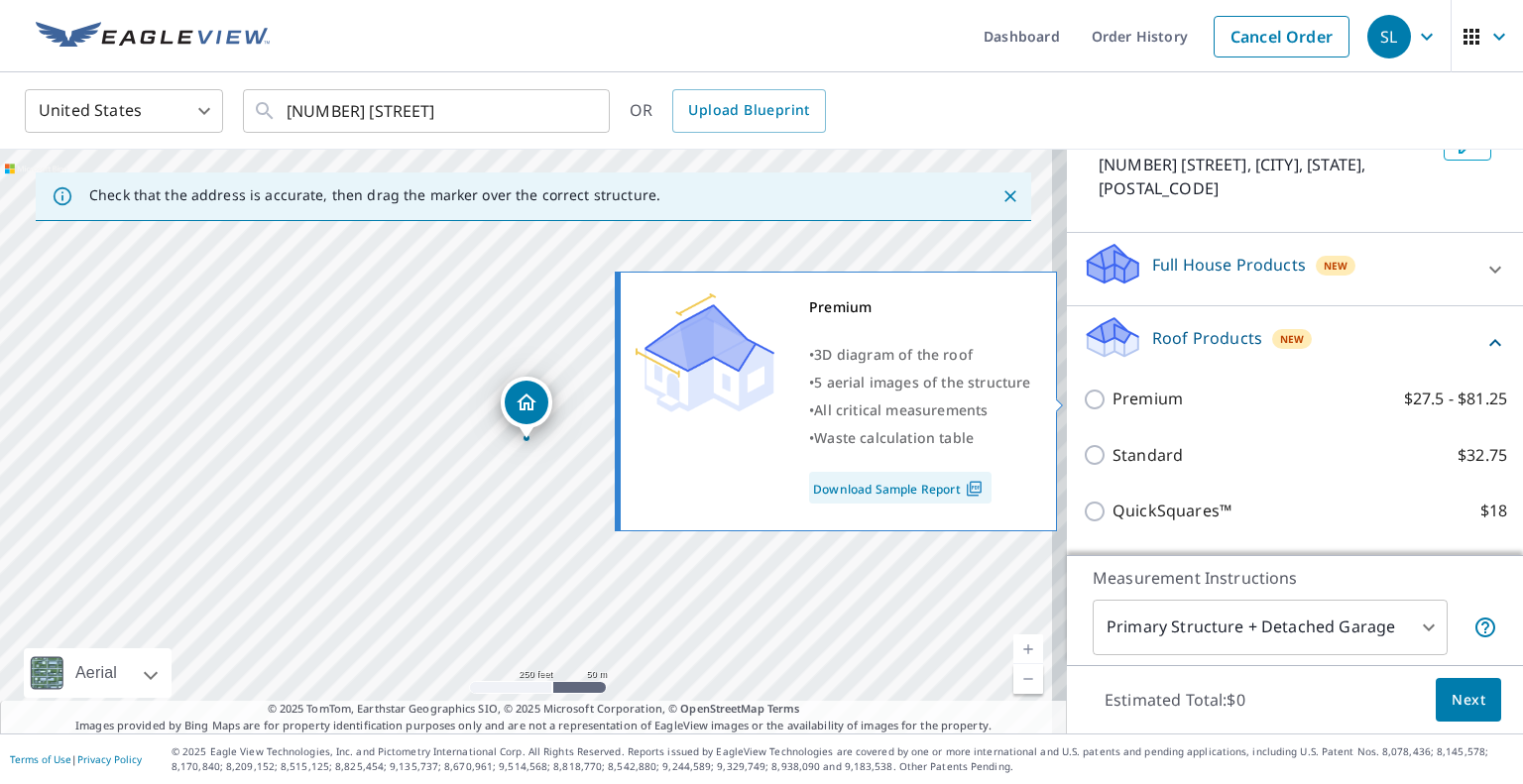 click on "Premium $27.5 - $81.25" at bounding box center (1310, 398) 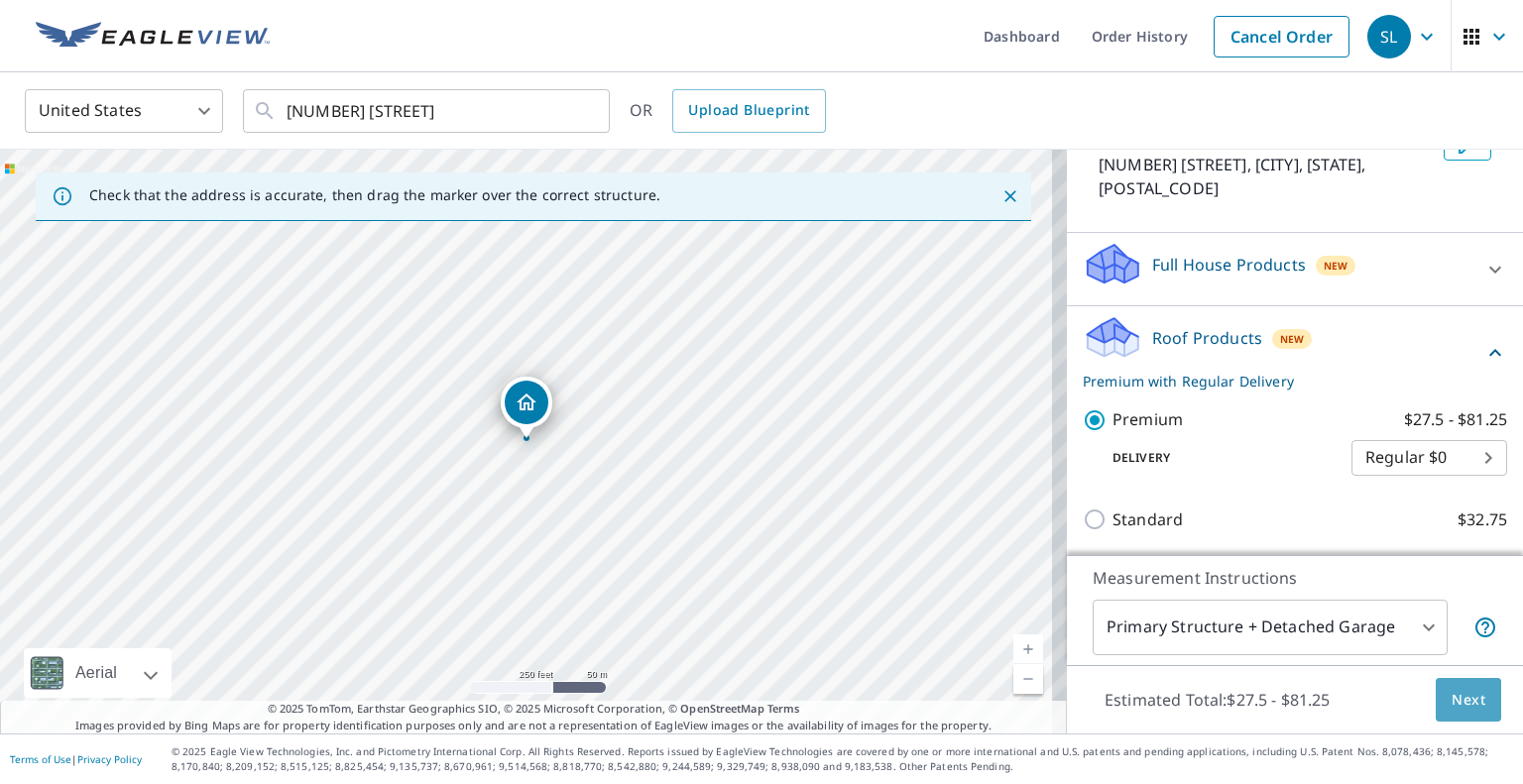 click on "Next" at bounding box center (1468, 700) 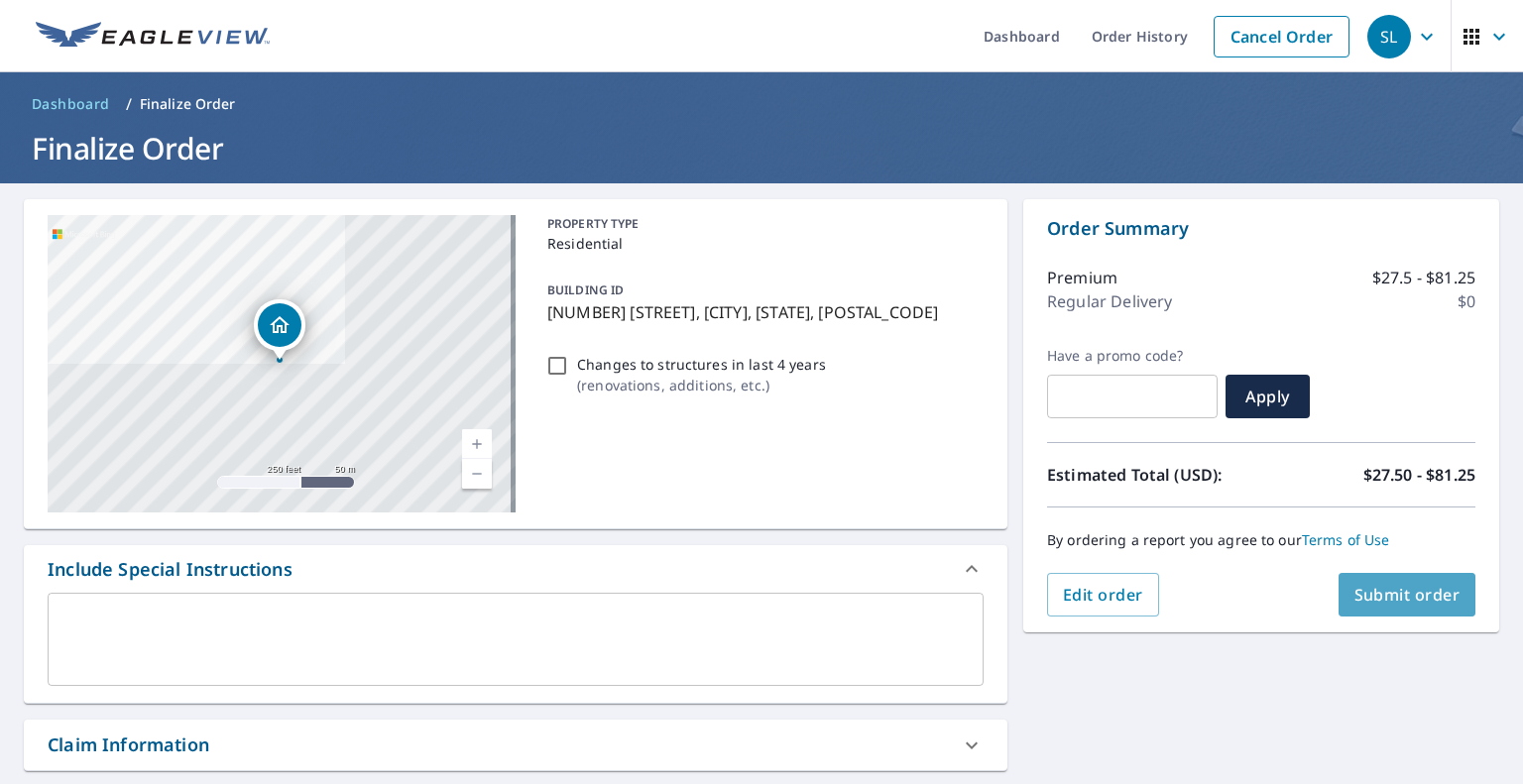 click on "Submit order" at bounding box center [1407, 595] 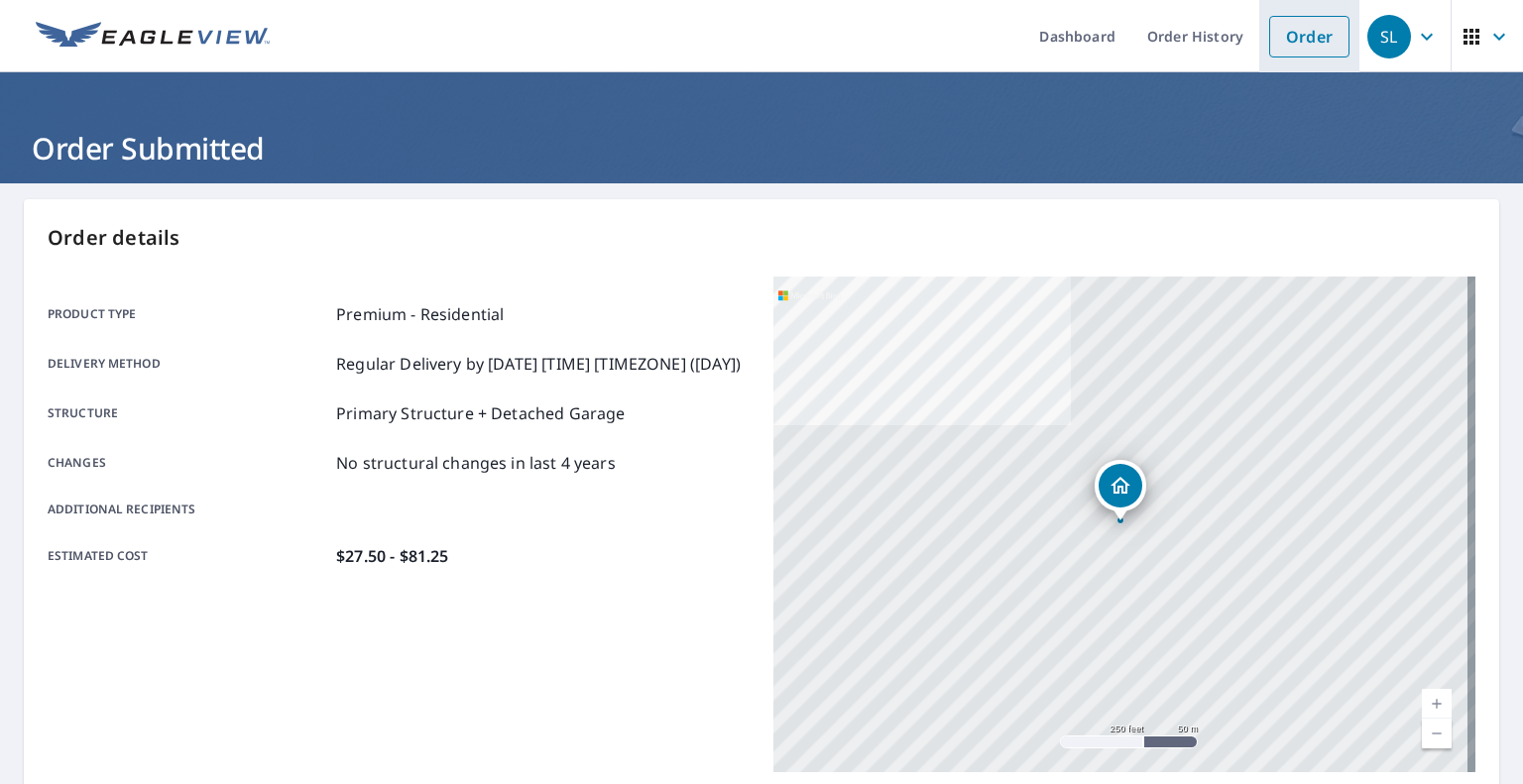 click on "Order" at bounding box center [1309, 36] 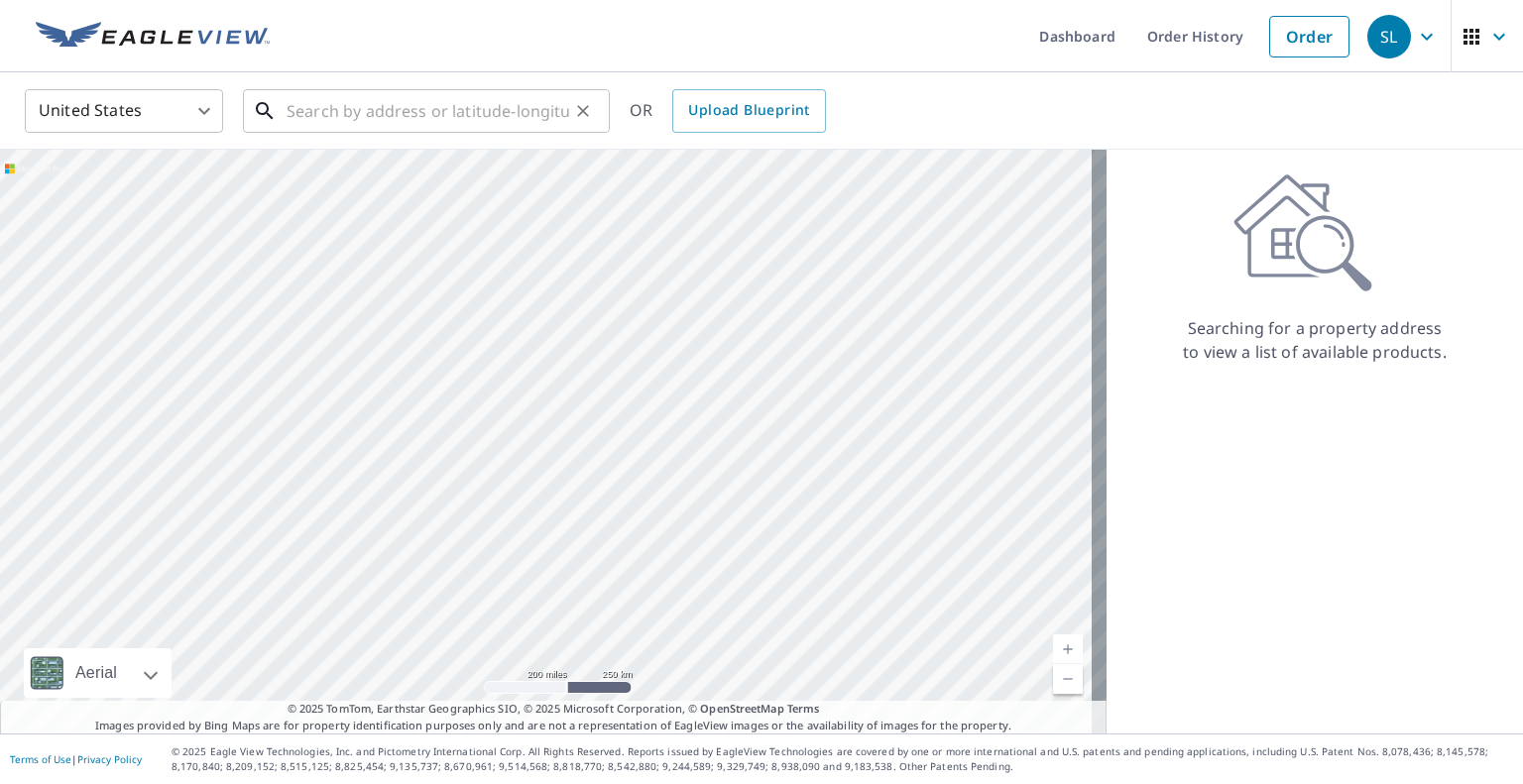 click at bounding box center [427, 111] 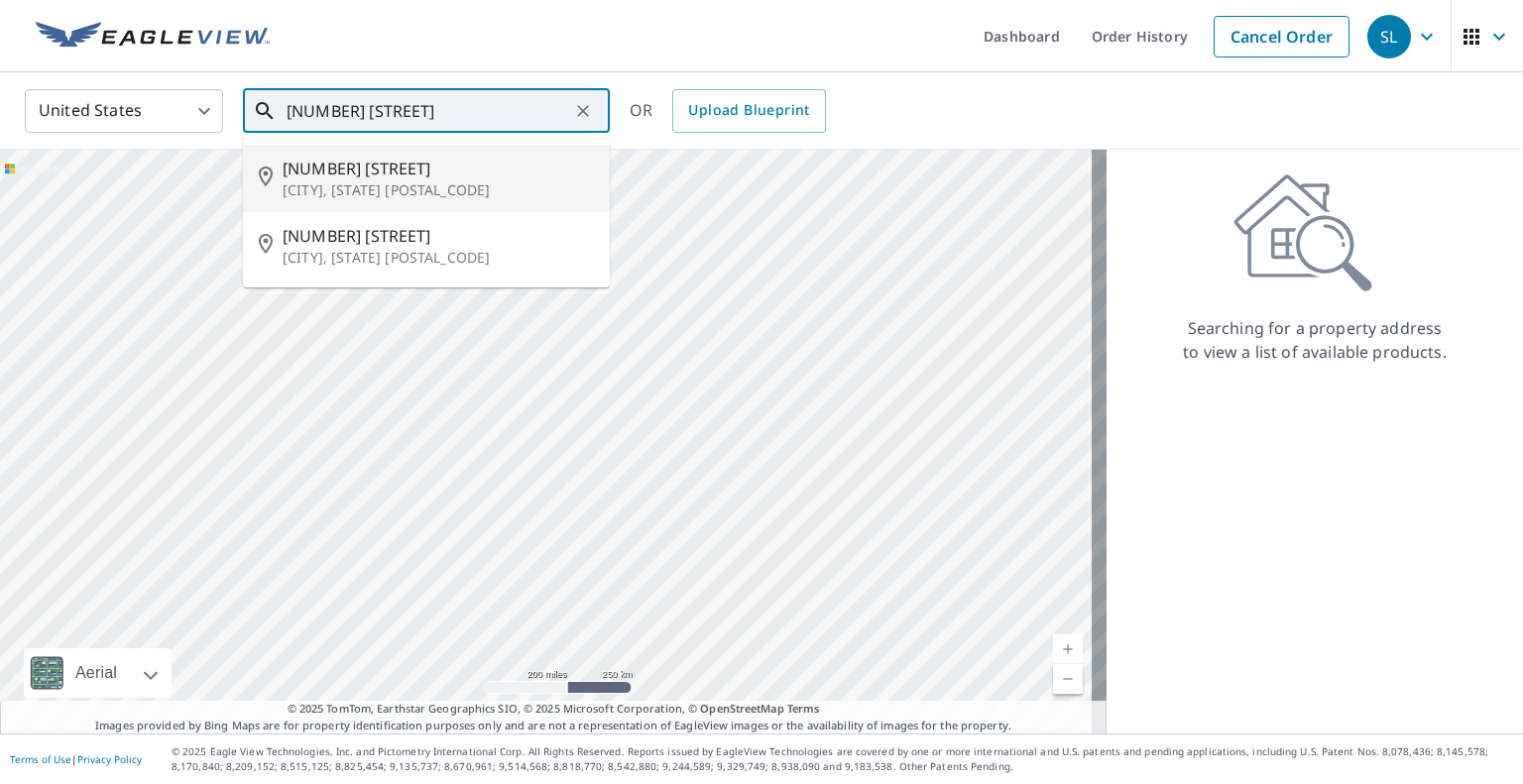 click on "[CITY], [STATE] [POSTAL_CODE]" at bounding box center (438, 190) 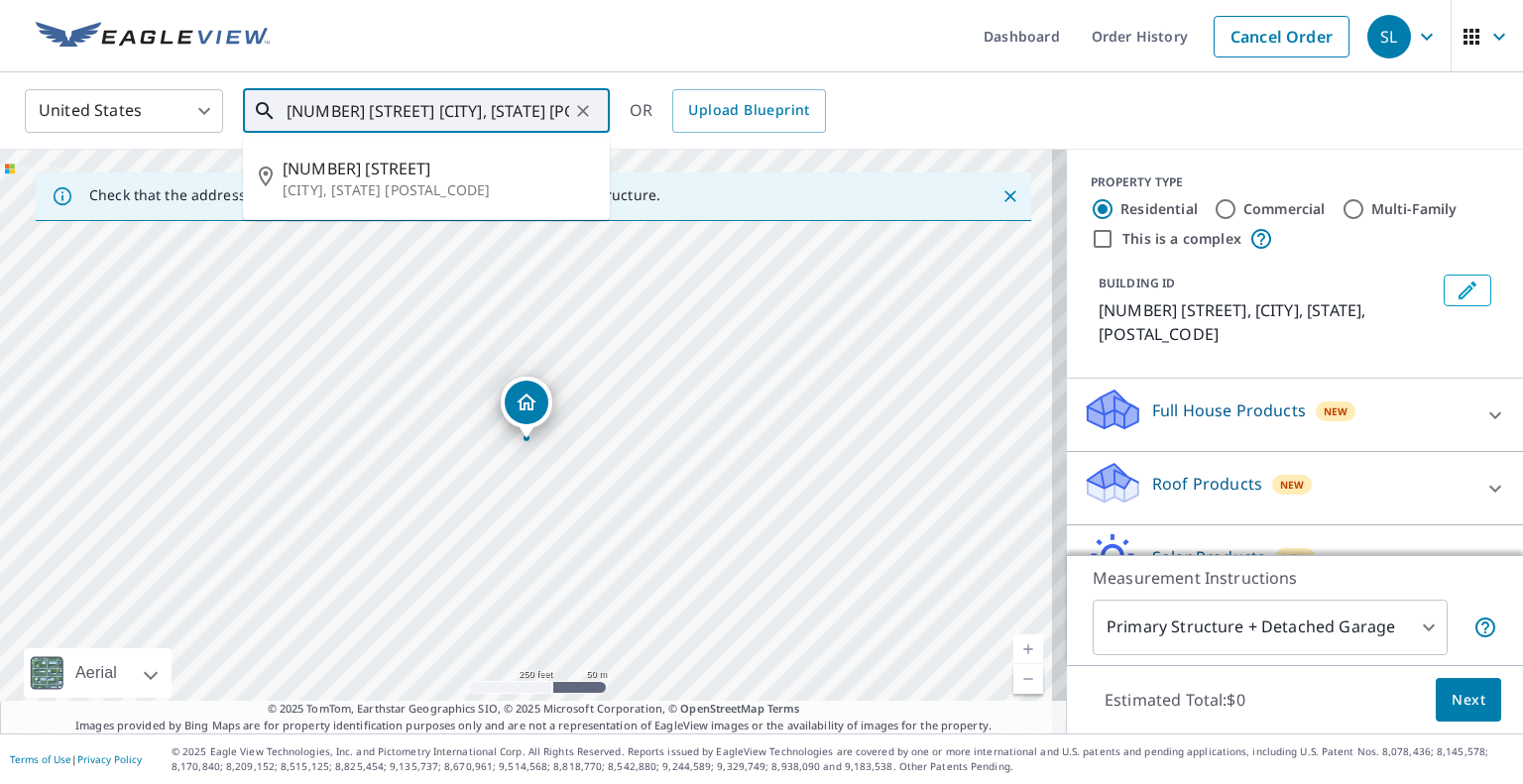 drag, startPoint x: 326, startPoint y: 109, endPoint x: 298, endPoint y: 110, distance: 28.01785 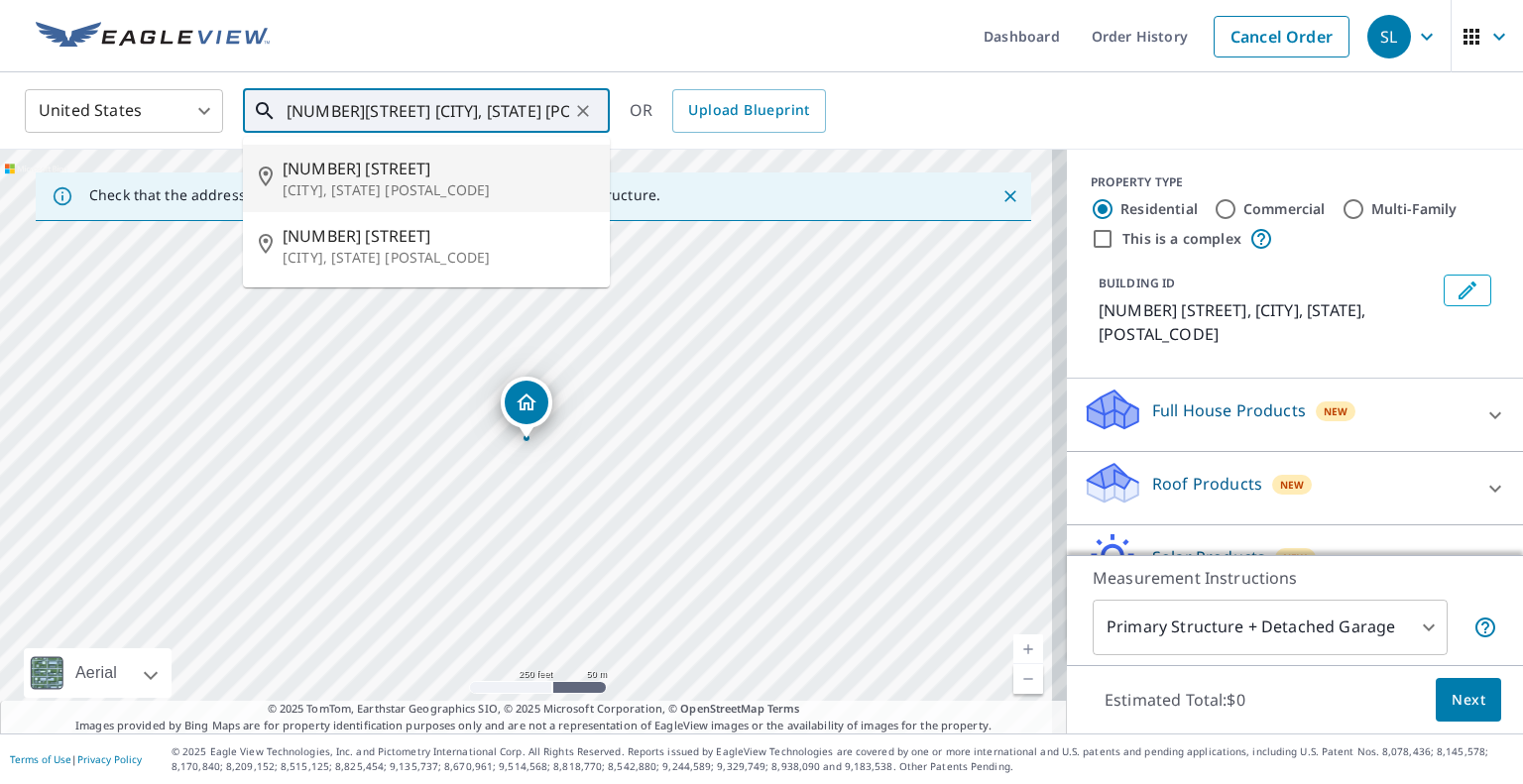 click on "[CITY], [STATE] [POSTAL_CODE]" at bounding box center (438, 190) 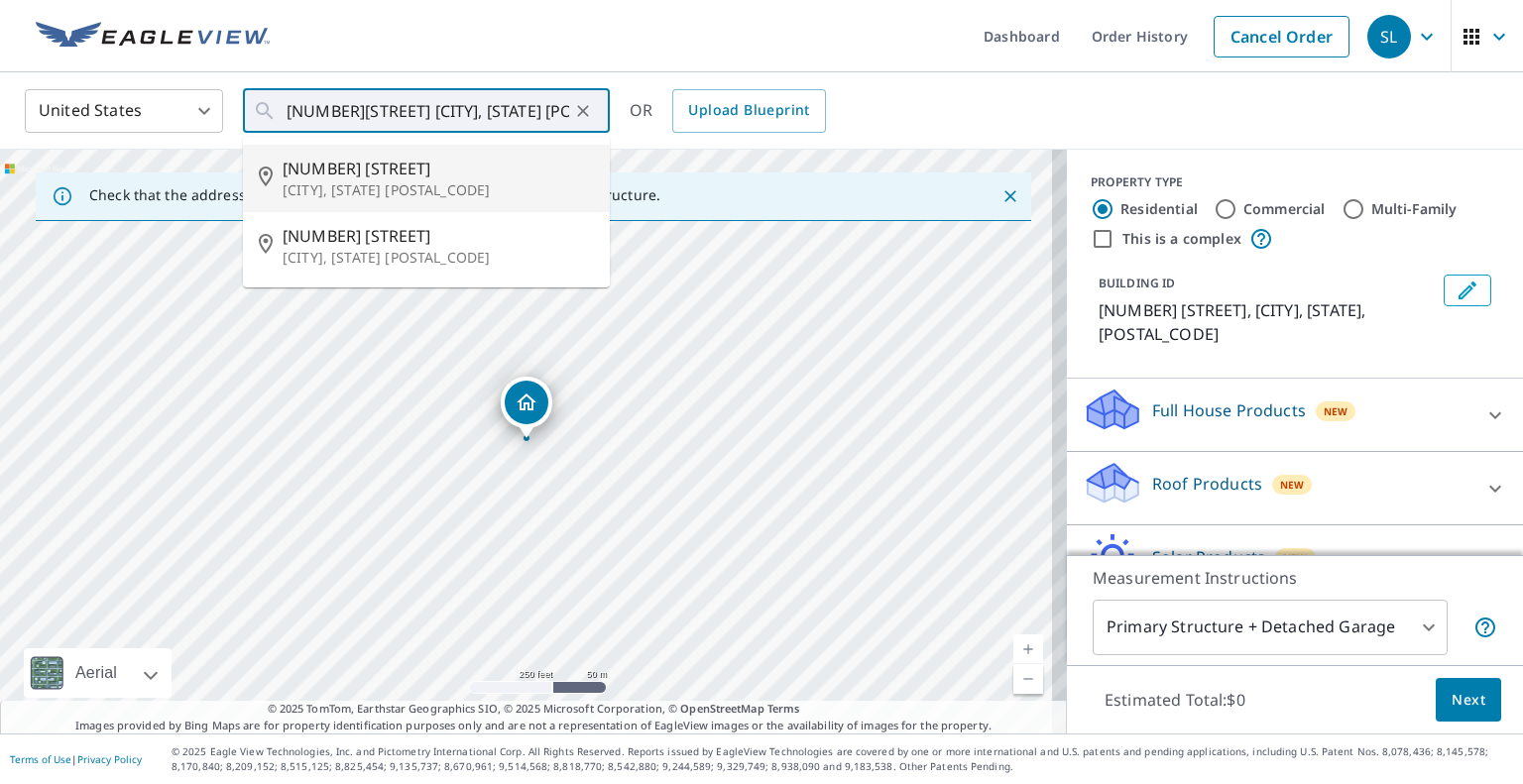 type on "[NUMBER] [STREET] [CITY], [STATE] [POSTAL_CODE]" 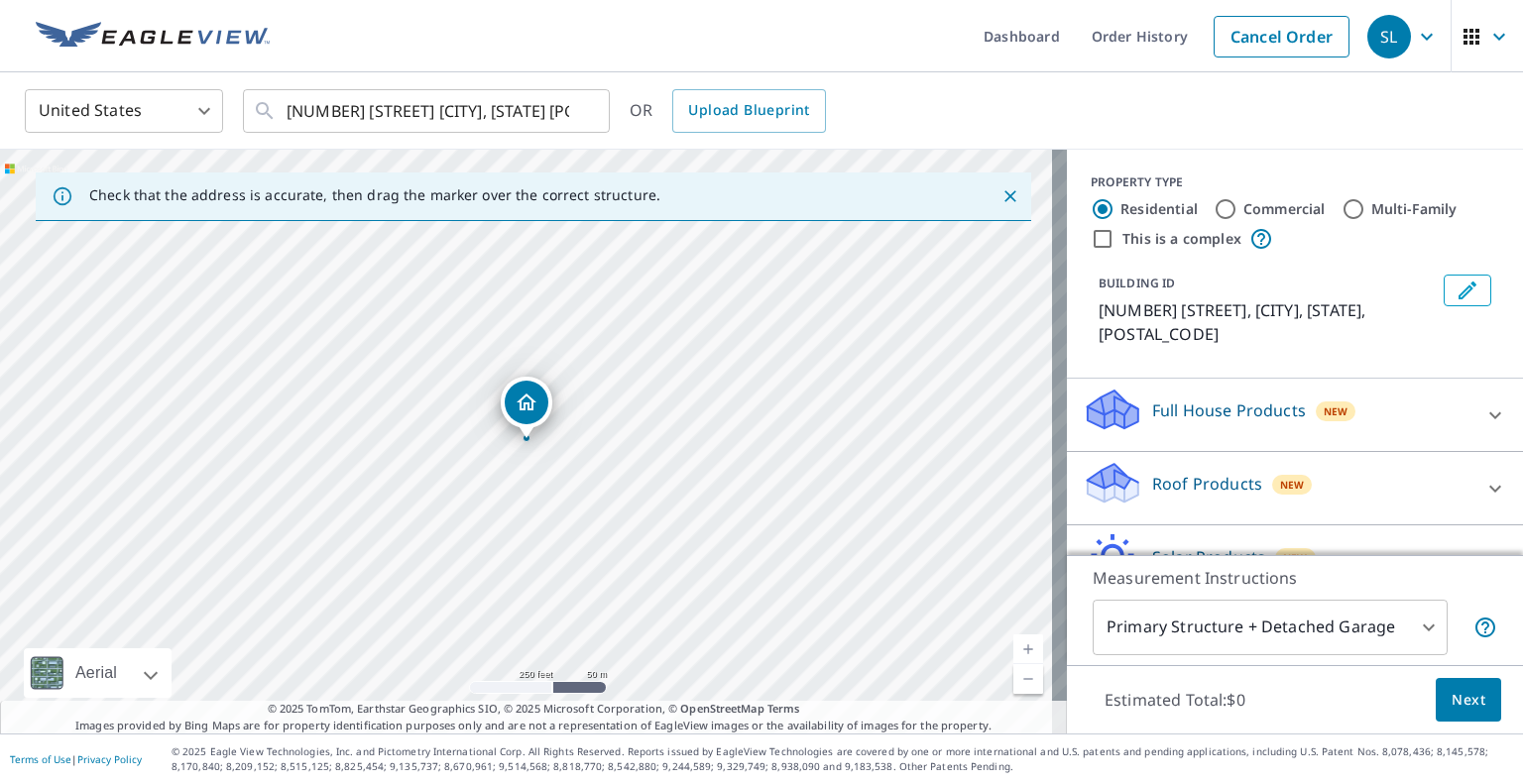 click 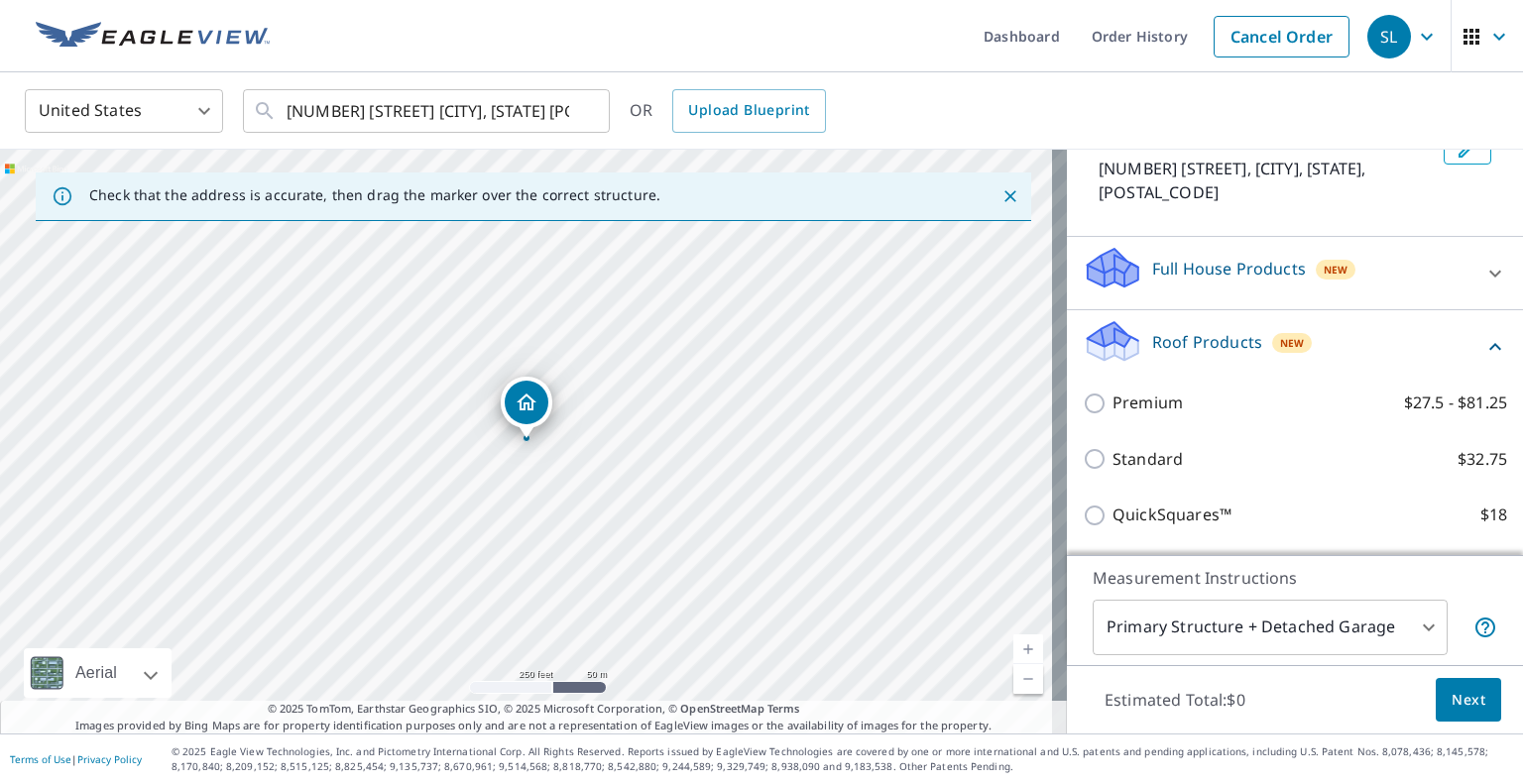 scroll, scrollTop: 143, scrollLeft: 0, axis: vertical 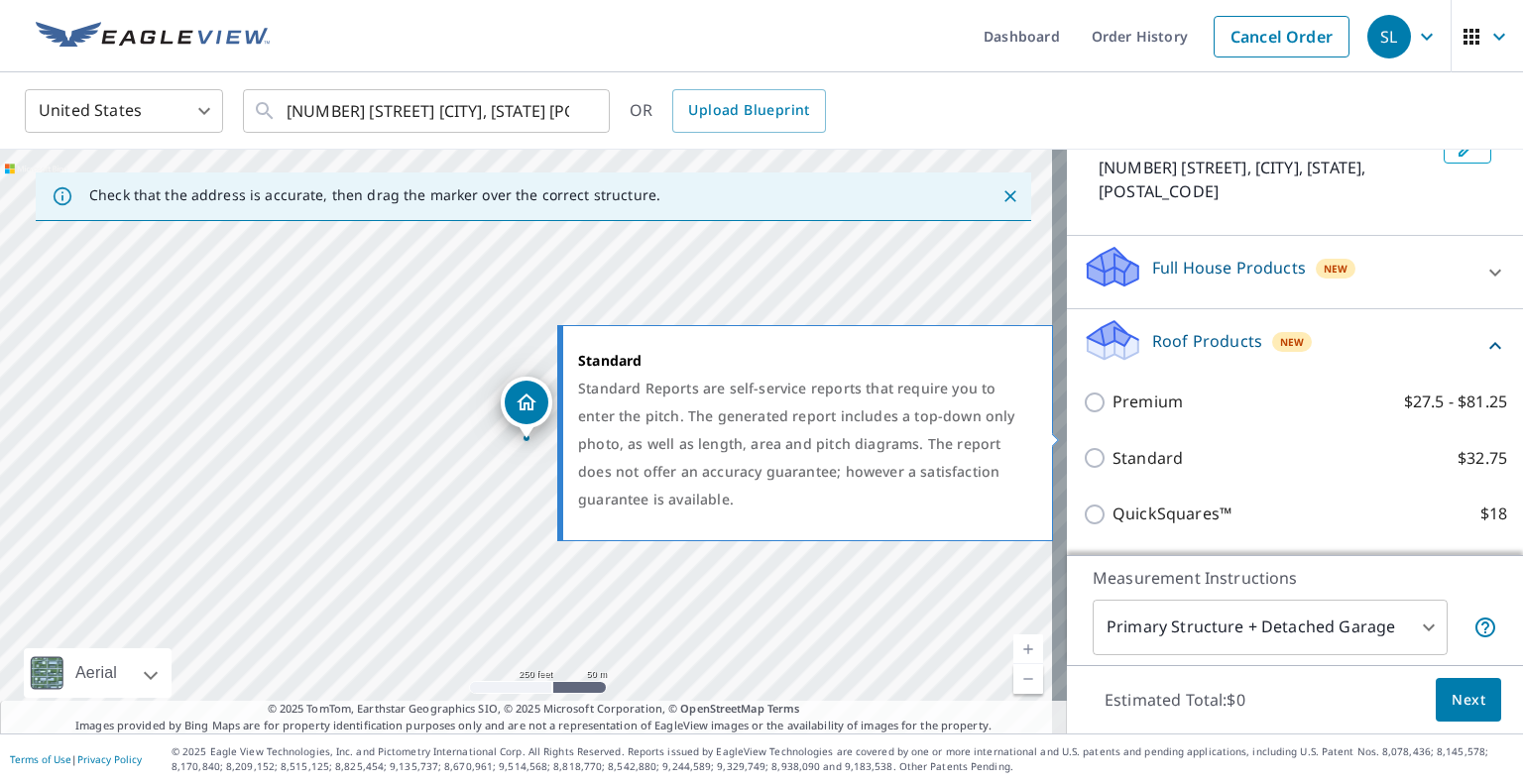click on "Standard" at bounding box center [1147, 458] 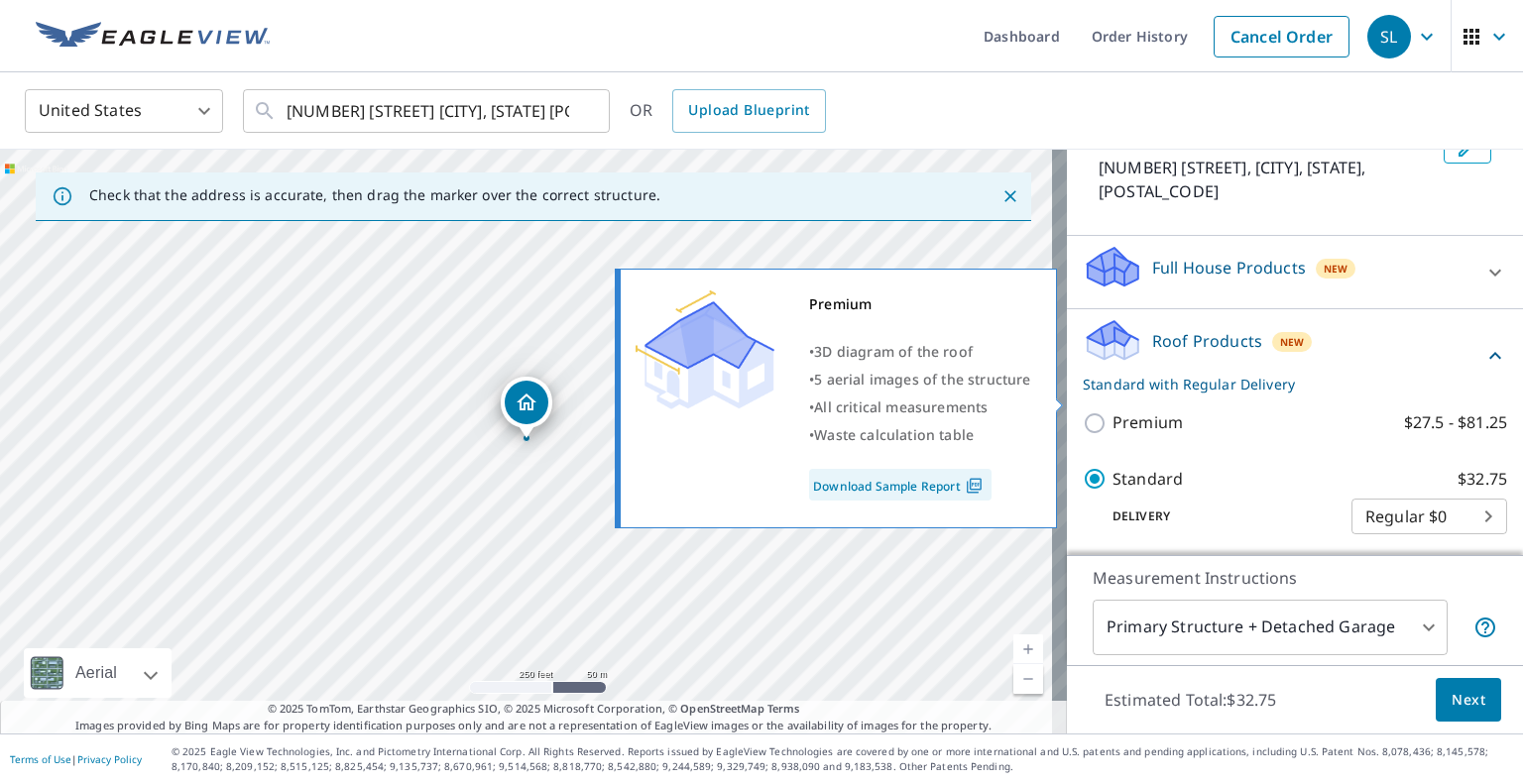click on "Premium" at bounding box center [1147, 422] 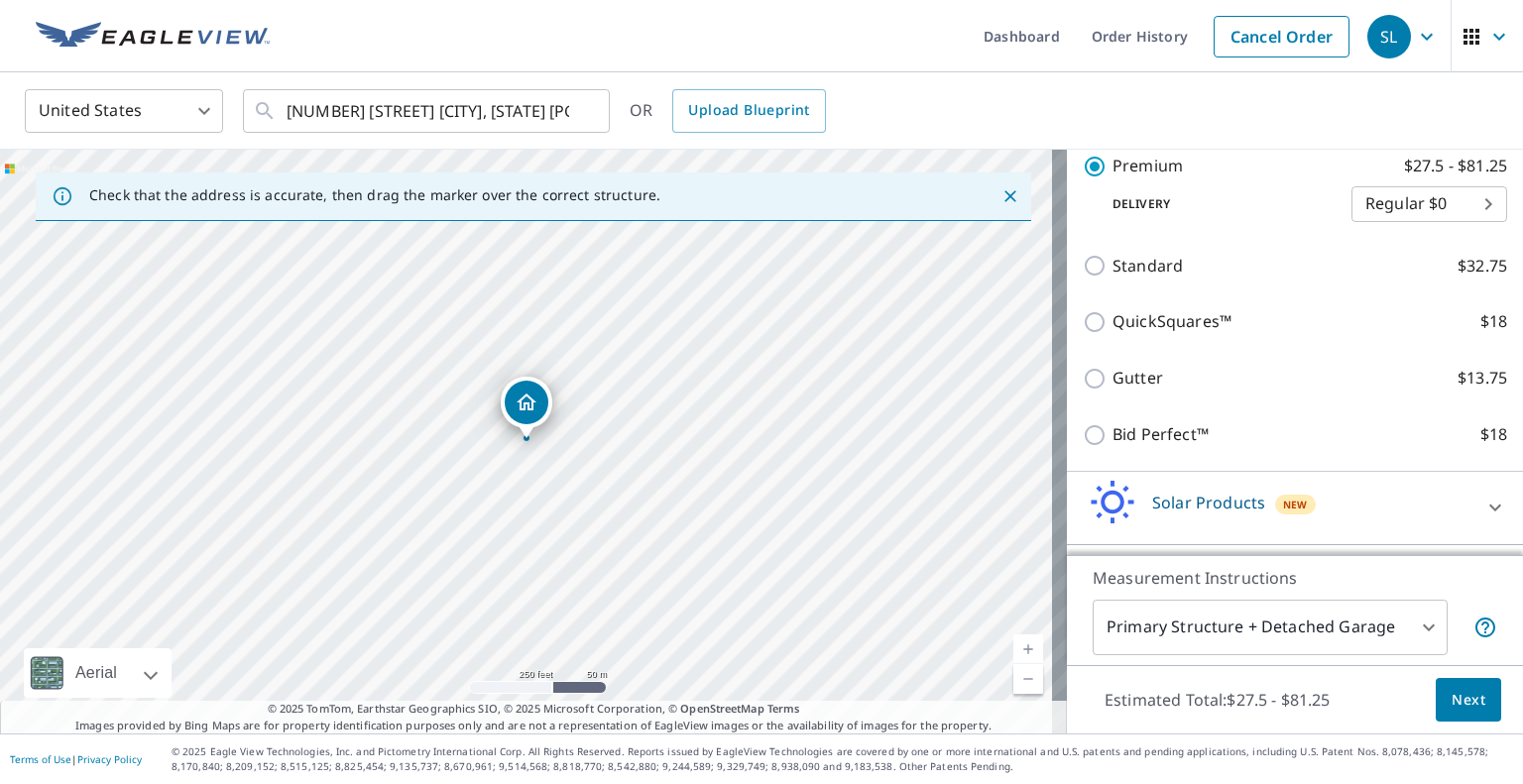 scroll, scrollTop: 436, scrollLeft: 0, axis: vertical 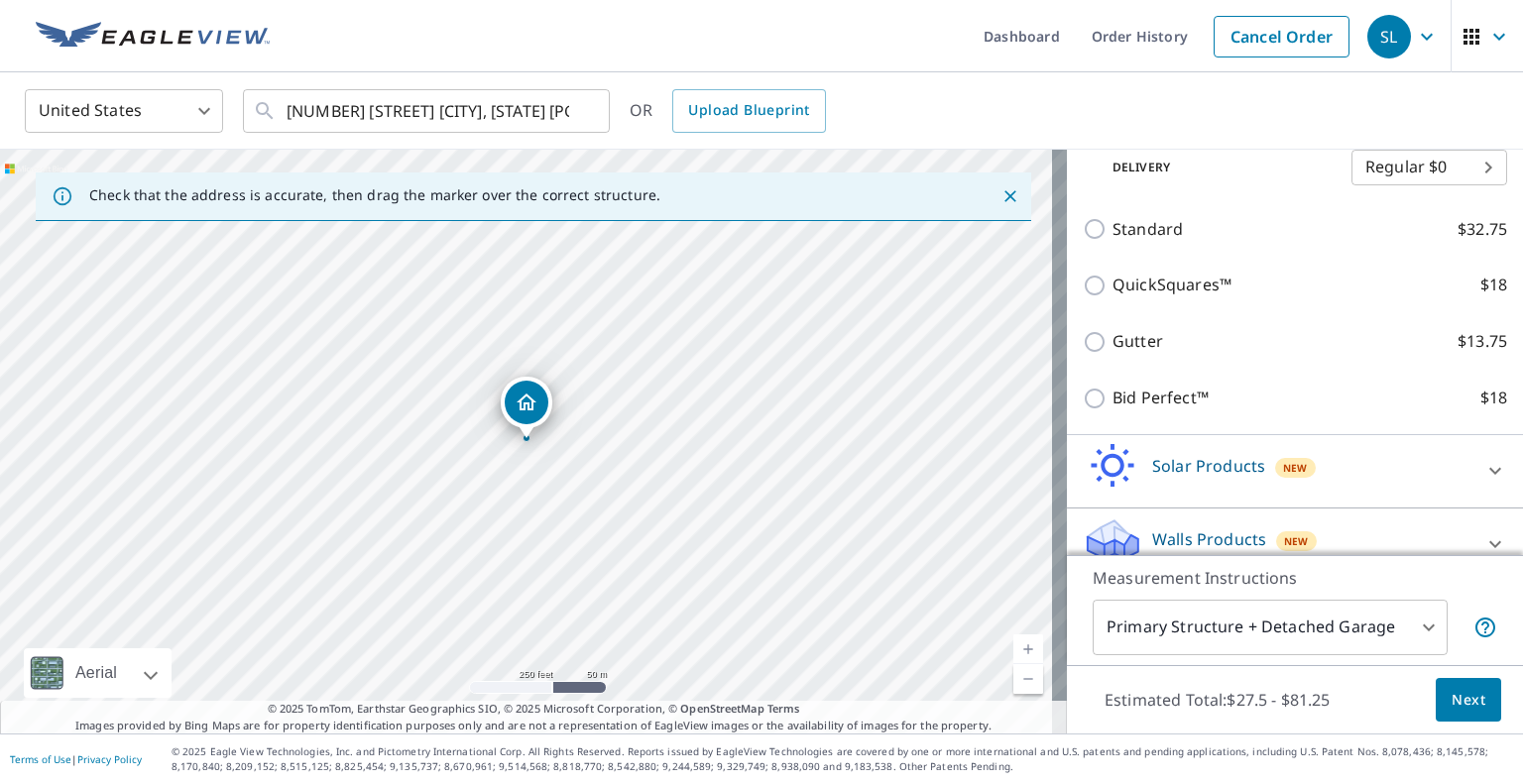 click on "Next" at bounding box center [1468, 700] 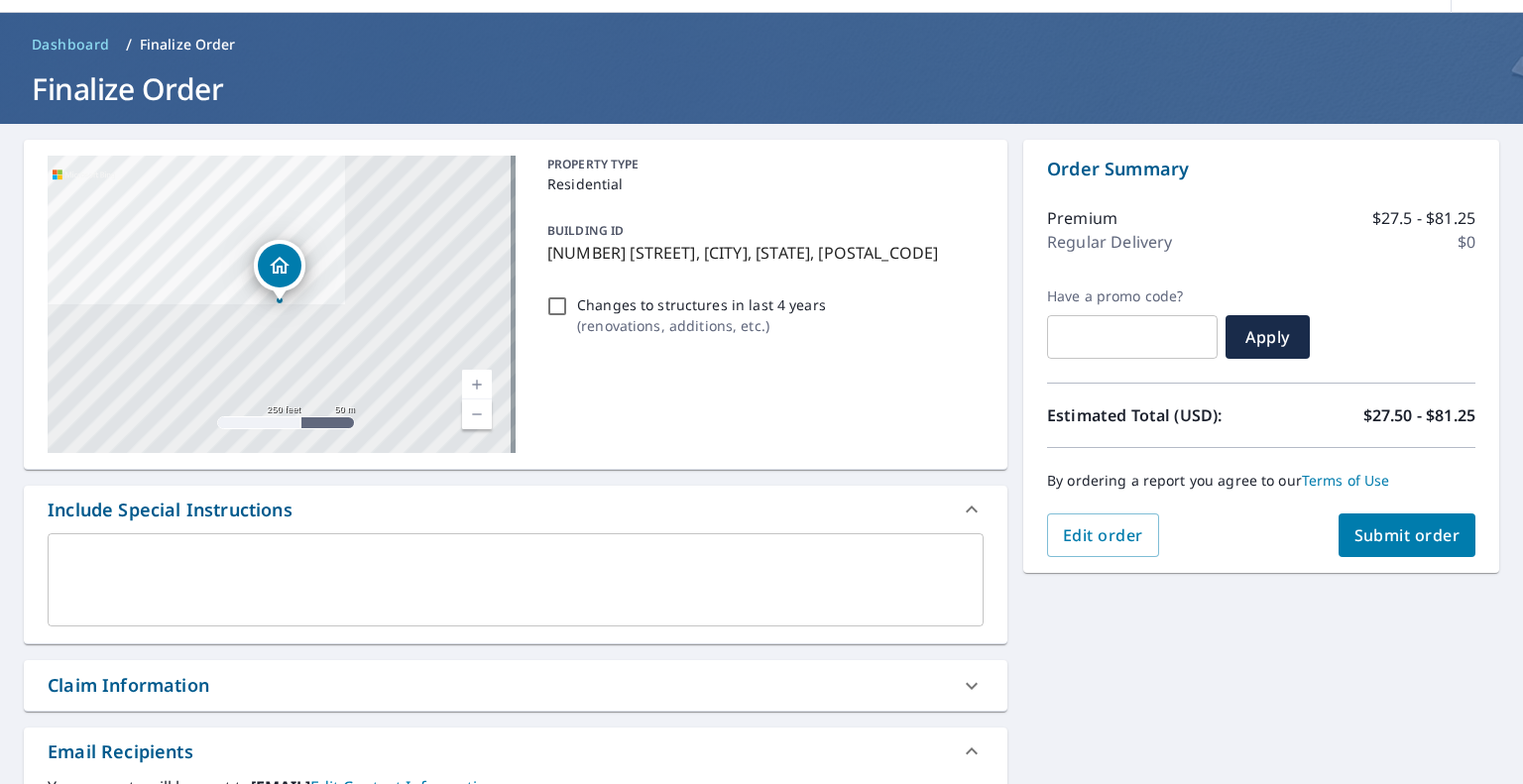 scroll, scrollTop: 0, scrollLeft: 0, axis: both 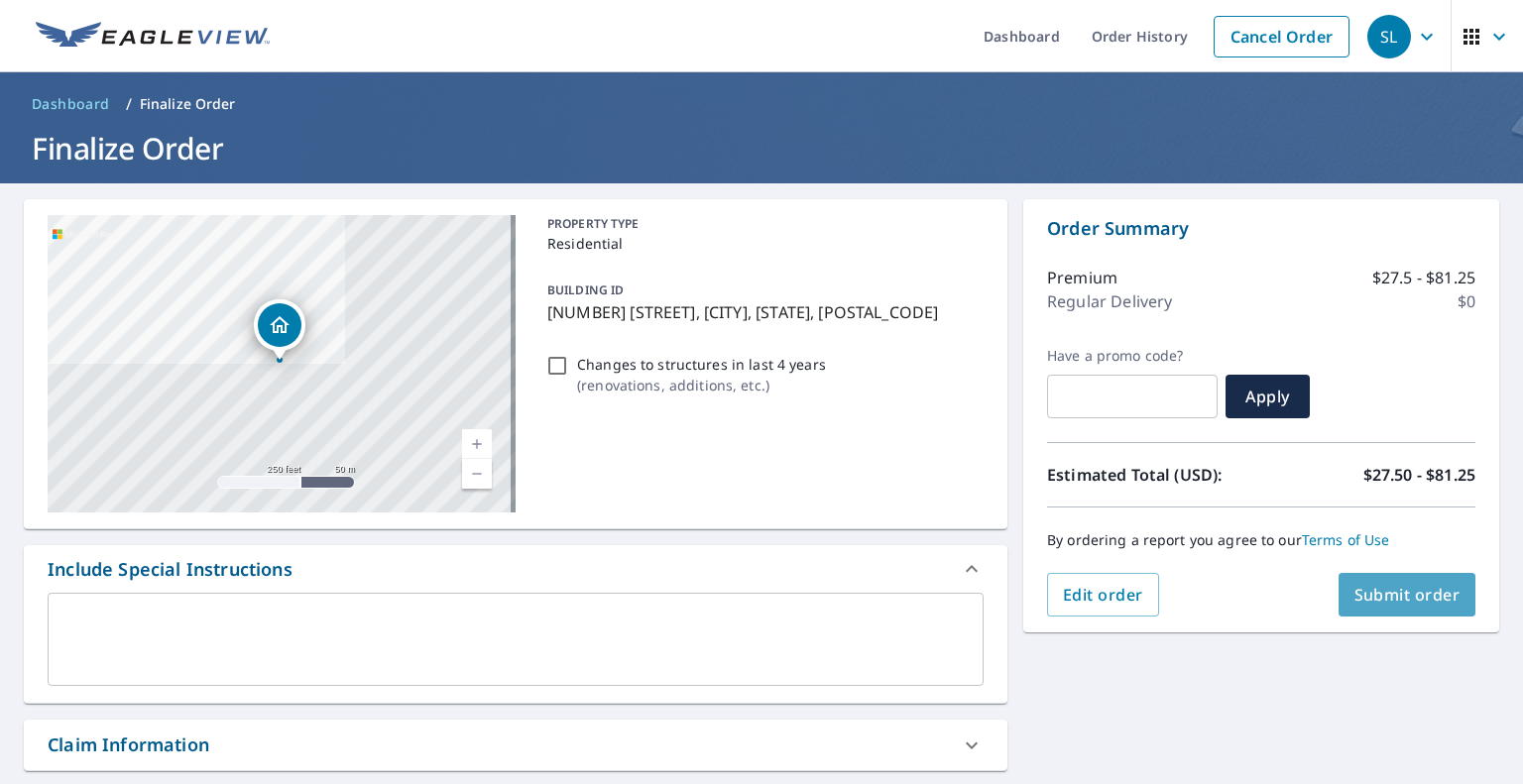 click on "Submit order" at bounding box center (1407, 595) 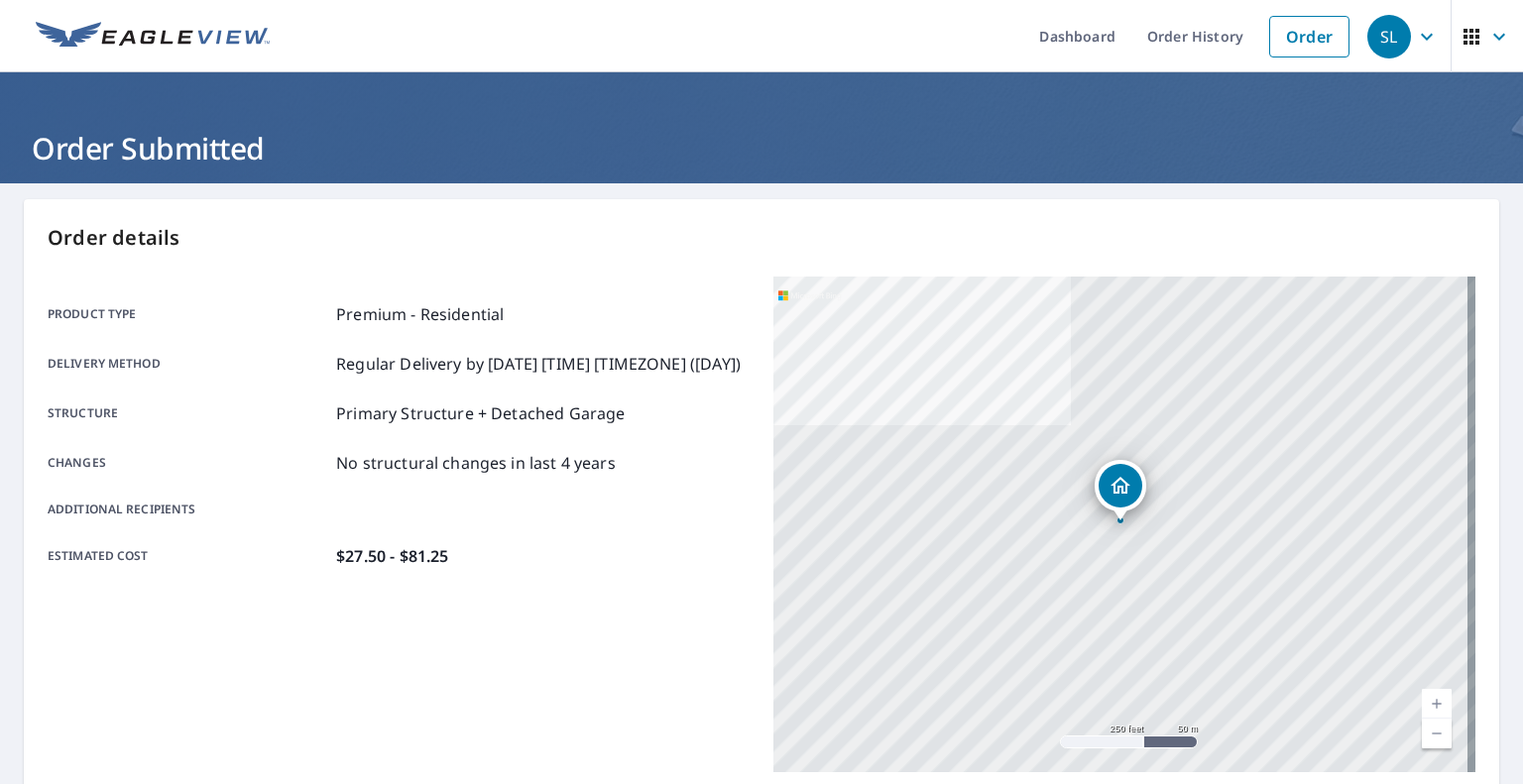 click on "[NUMBER] [STREET] [CITY], [STATE] [POSTAL_CODE]" at bounding box center [1124, 524] 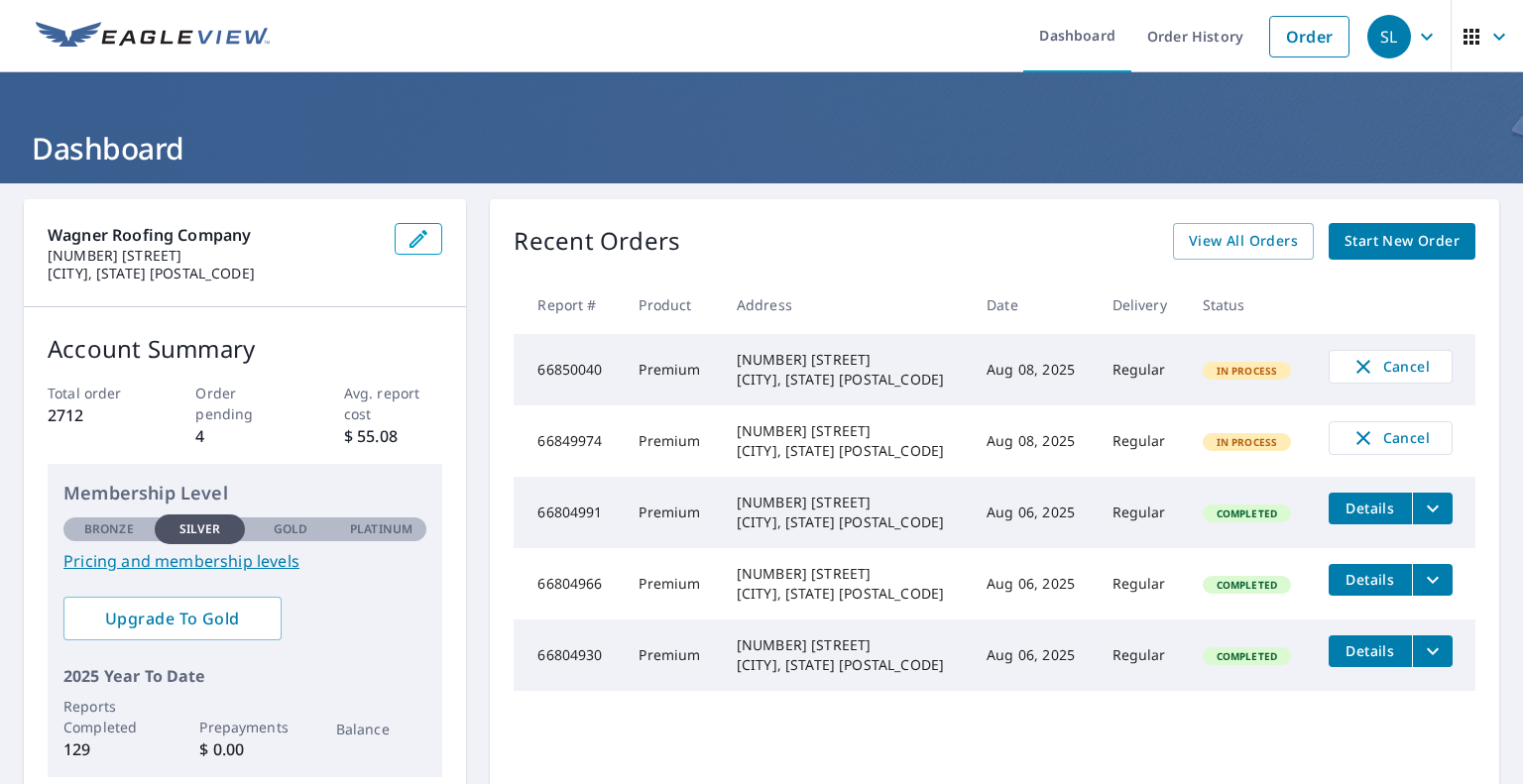 scroll, scrollTop: 0, scrollLeft: 0, axis: both 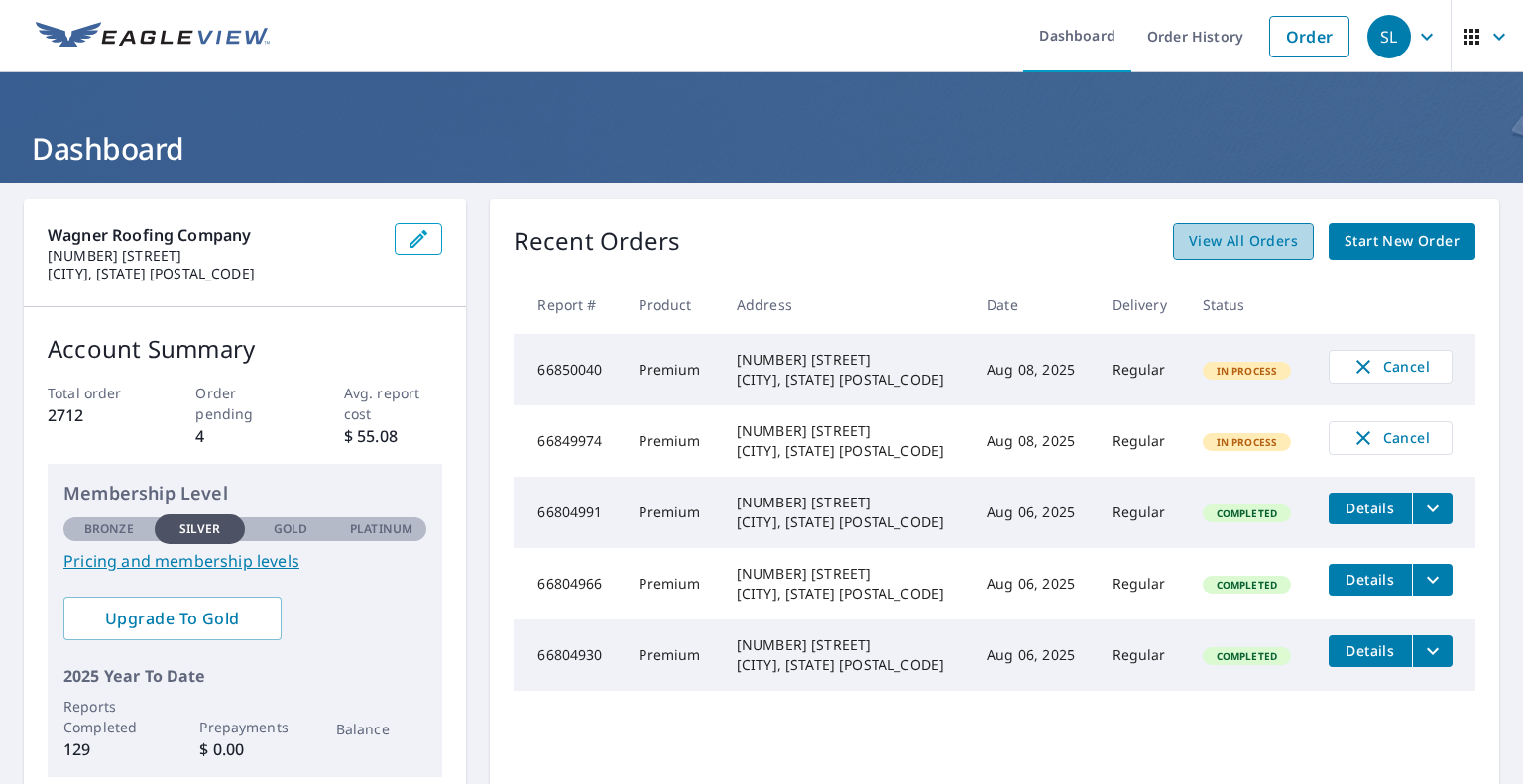 click on "View All Orders" at bounding box center [1243, 241] 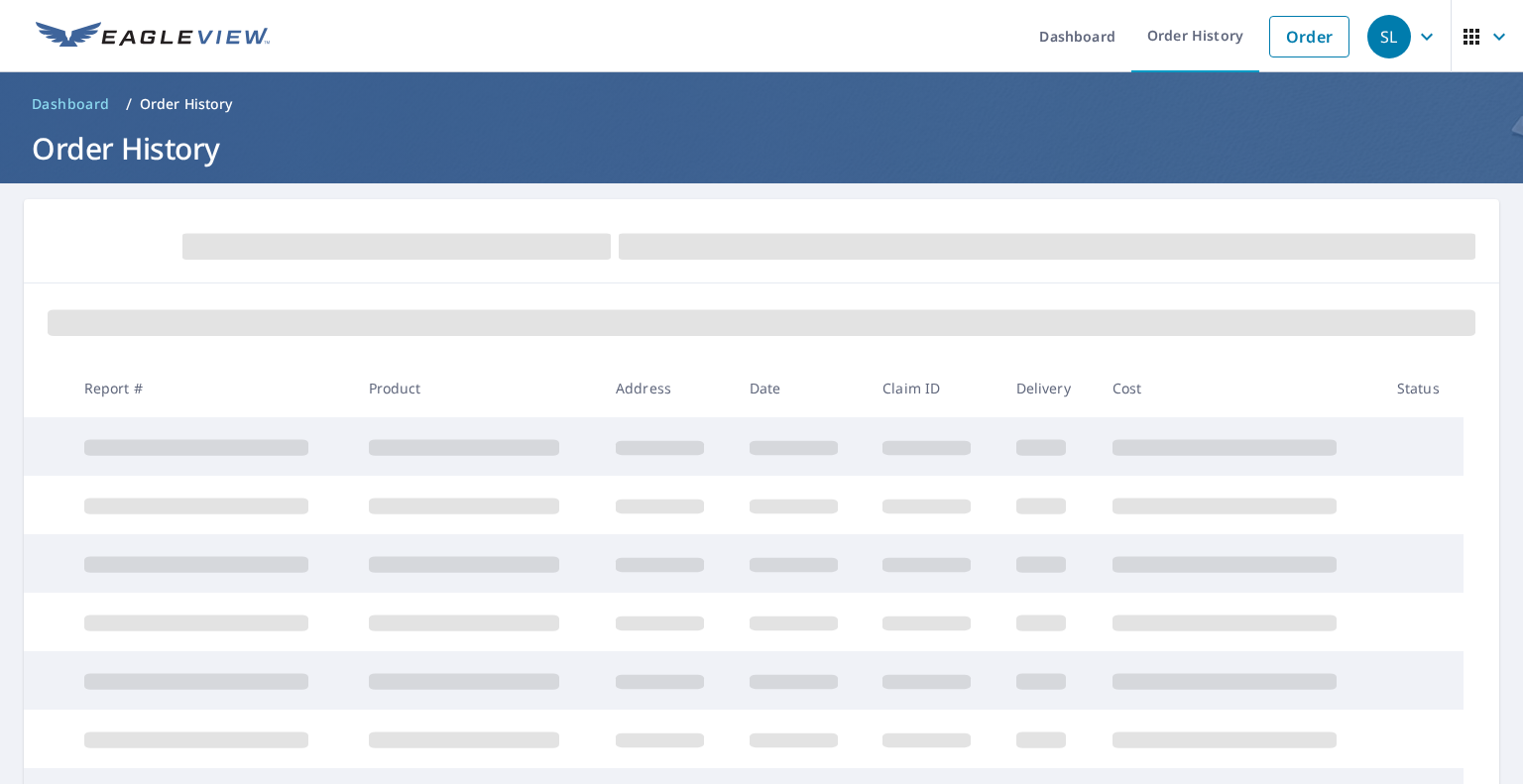 scroll, scrollTop: 0, scrollLeft: 0, axis: both 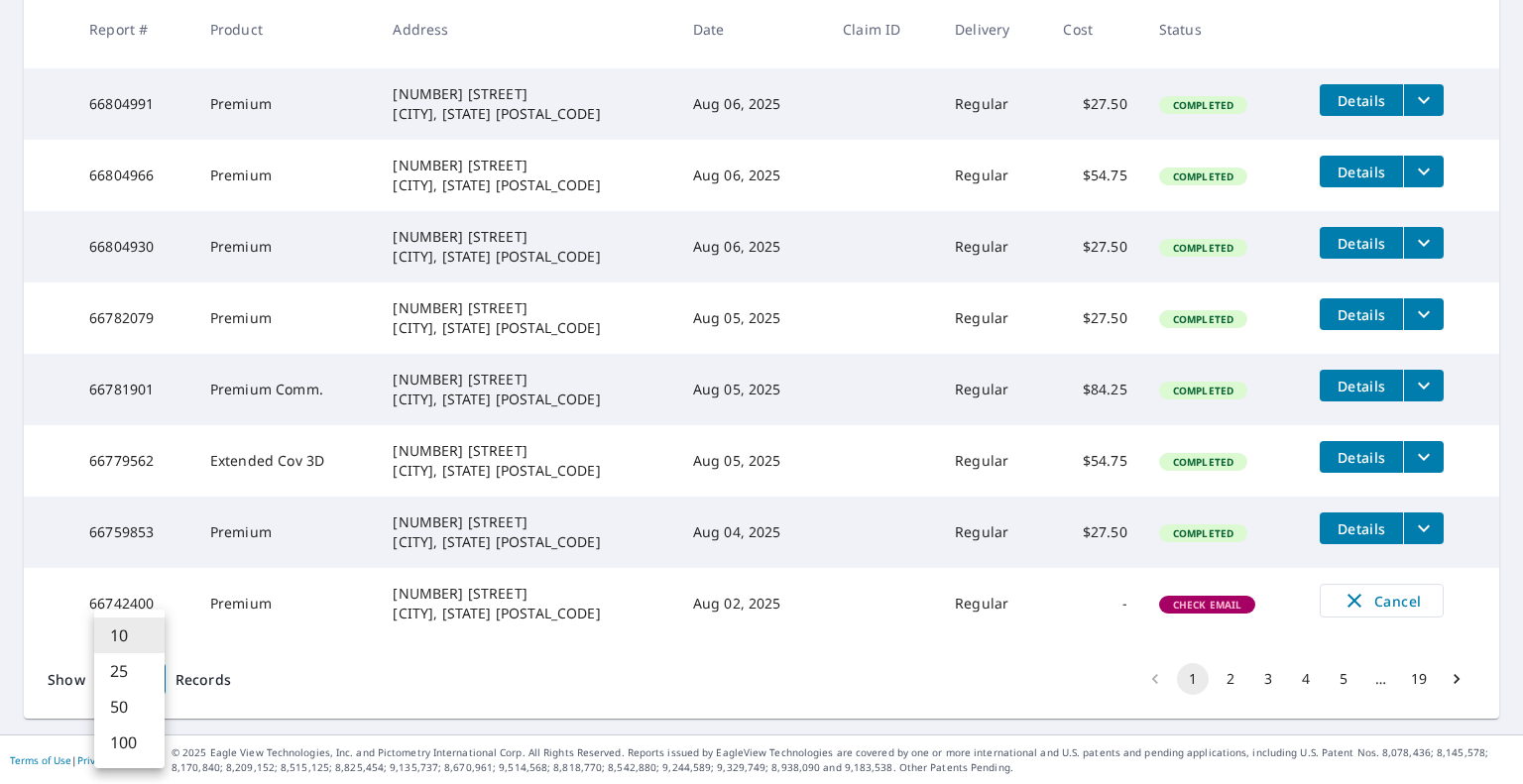 click on "SL SL
Dashboard Order History Order SL Dashboard / Order History Order History ​ Search Download Excel 1-10 of 181 records shown Refine results by choosing filters Products Status Orgs Last year Apply Reset Report # Product Address Date Claim ID Delivery Cost Status 66850040 Premium [NUMBER] [STREET]
[CITY], [STATE] [POSTAL_CODE] [DATE] Regular - In Process Cancel 66849974 Premium [NUMBER] [STREET]
[CITY], [STATE] [POSTAL_CODE] [DATE] Regular - In Process Cancel 66804991 Premium [NUMBER] [STREET]
[CITY], [STATE] [POSTAL_CODE] [DATE] Regular $[PRICE] Completed Details 66804966 Premium [NUMBER] [STREET]
[CITY], [STATE] [POSTAL_CODE] [DATE] Regular $[PRICE] Completed Details 66804930 Premium [NUMBER] [STREET]
[CITY], [STATE] [POSTAL_CODE] [DATE] Regular $[PRICE] Completed Details 66782079 Premium [NUMBER] [STREET]
[CITY], [STATE] [POSTAL_CODE] [DATE] Regular $[PRICE] Completed Details 66781901 Premium Comm. [NUMBER] [STREET]
[CITY], [STATE] [POSTAL_CODE] [DATE] Regular $[PRICE] Completed Details 66779562 Extended Cov 3D [DATE] Regular" at bounding box center [762, 392] 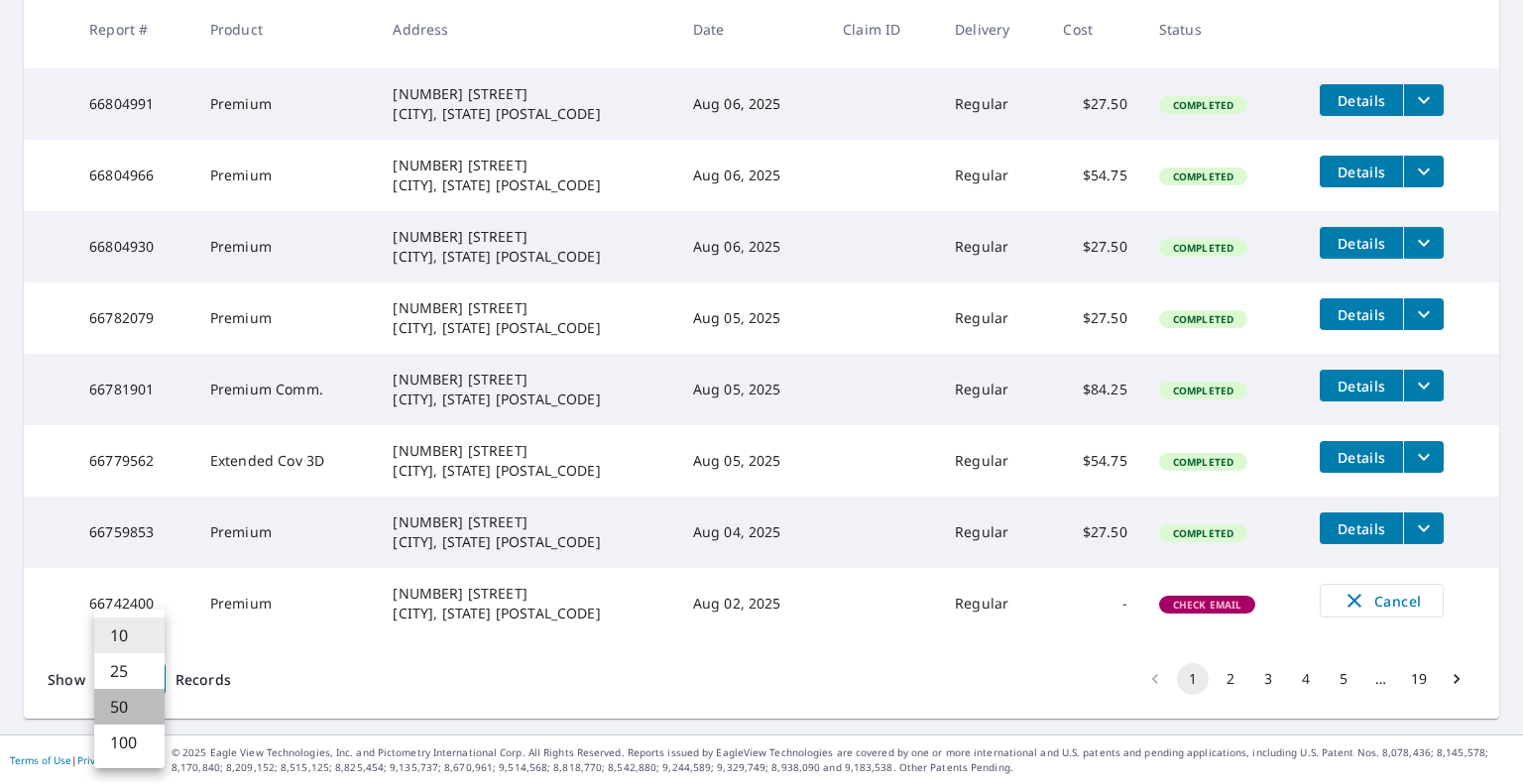 click on "50" at bounding box center [129, 707] 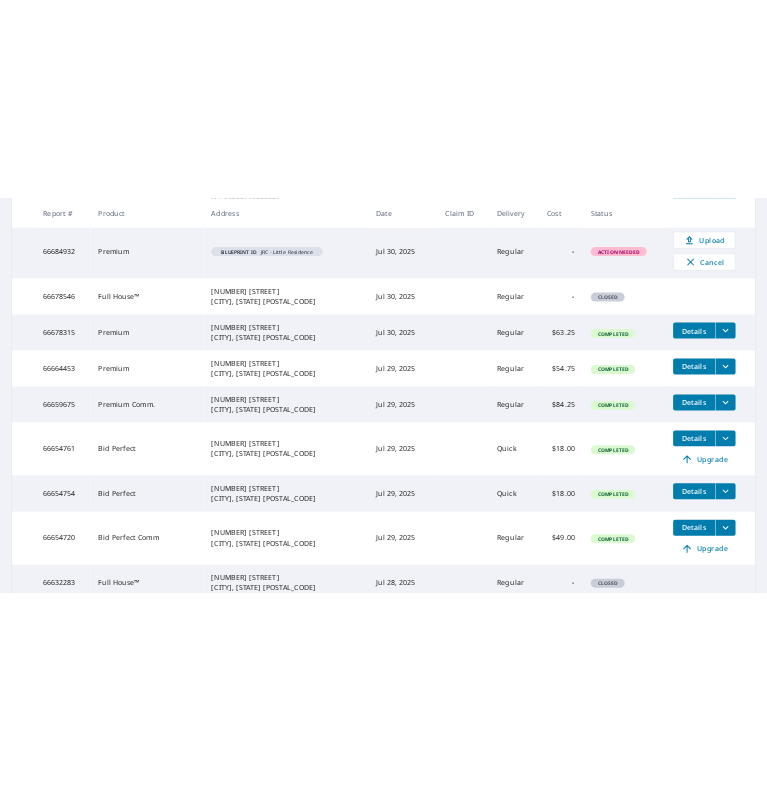 scroll, scrollTop: 1272, scrollLeft: 0, axis: vertical 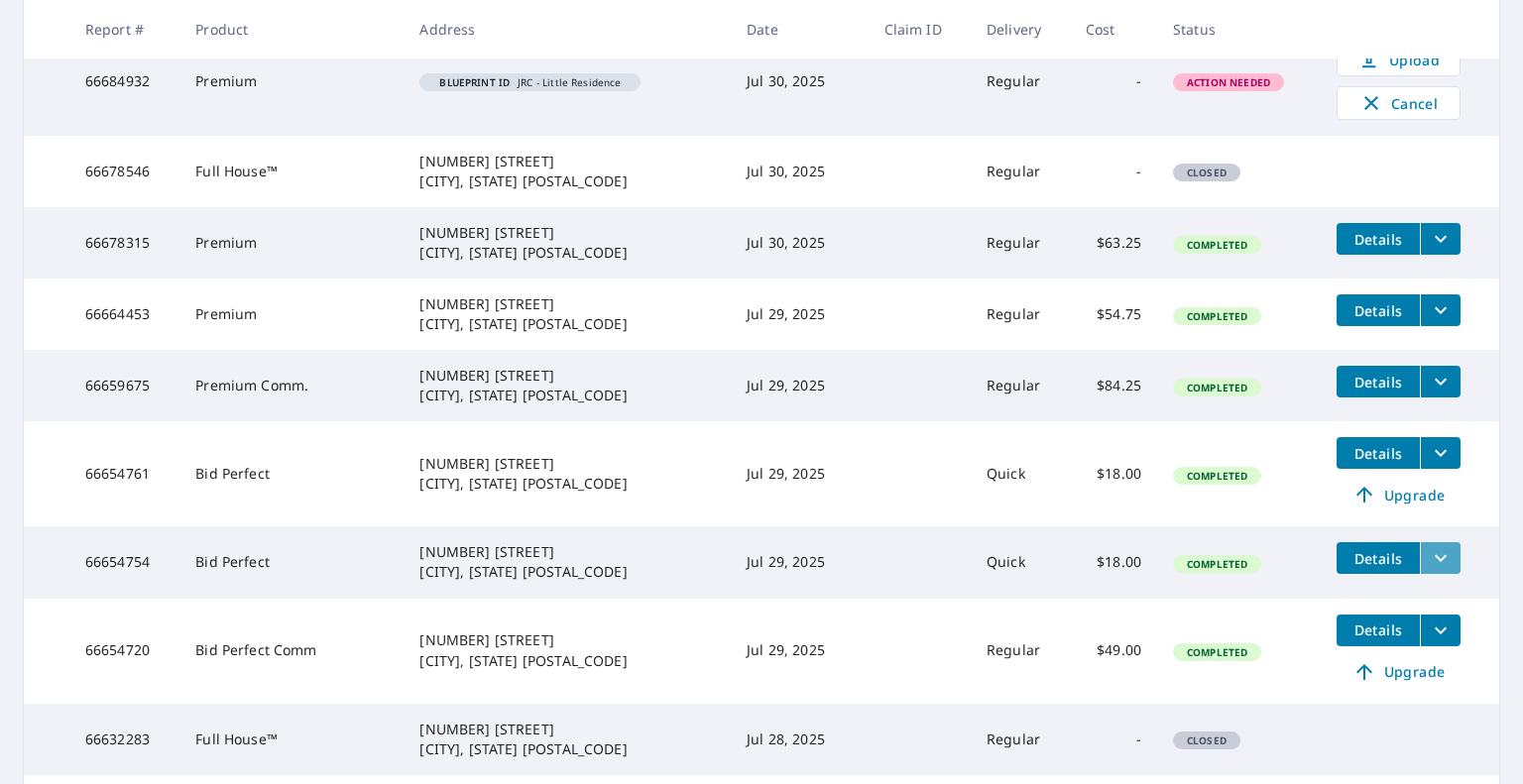 click 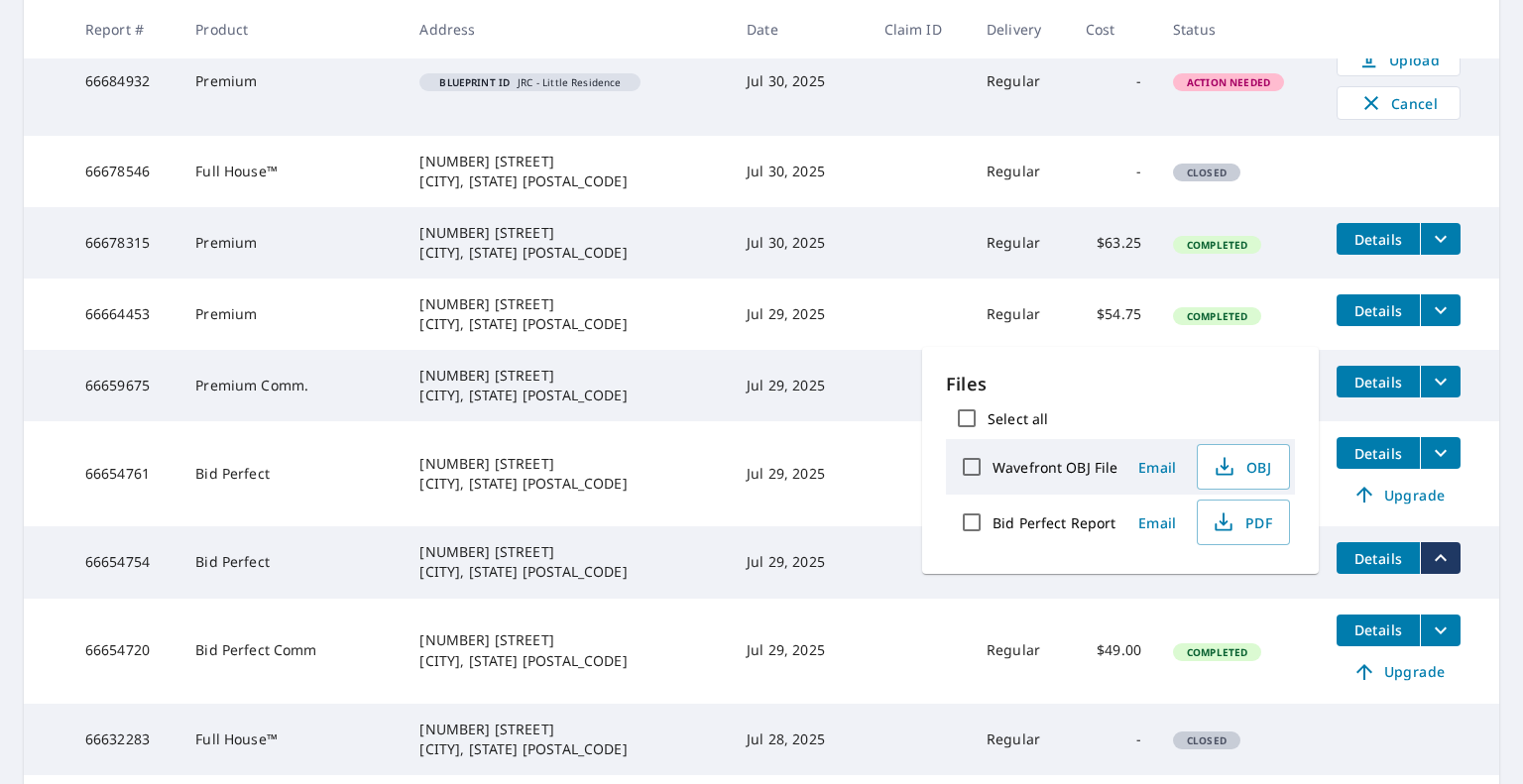click at bounding box center [919, 386] 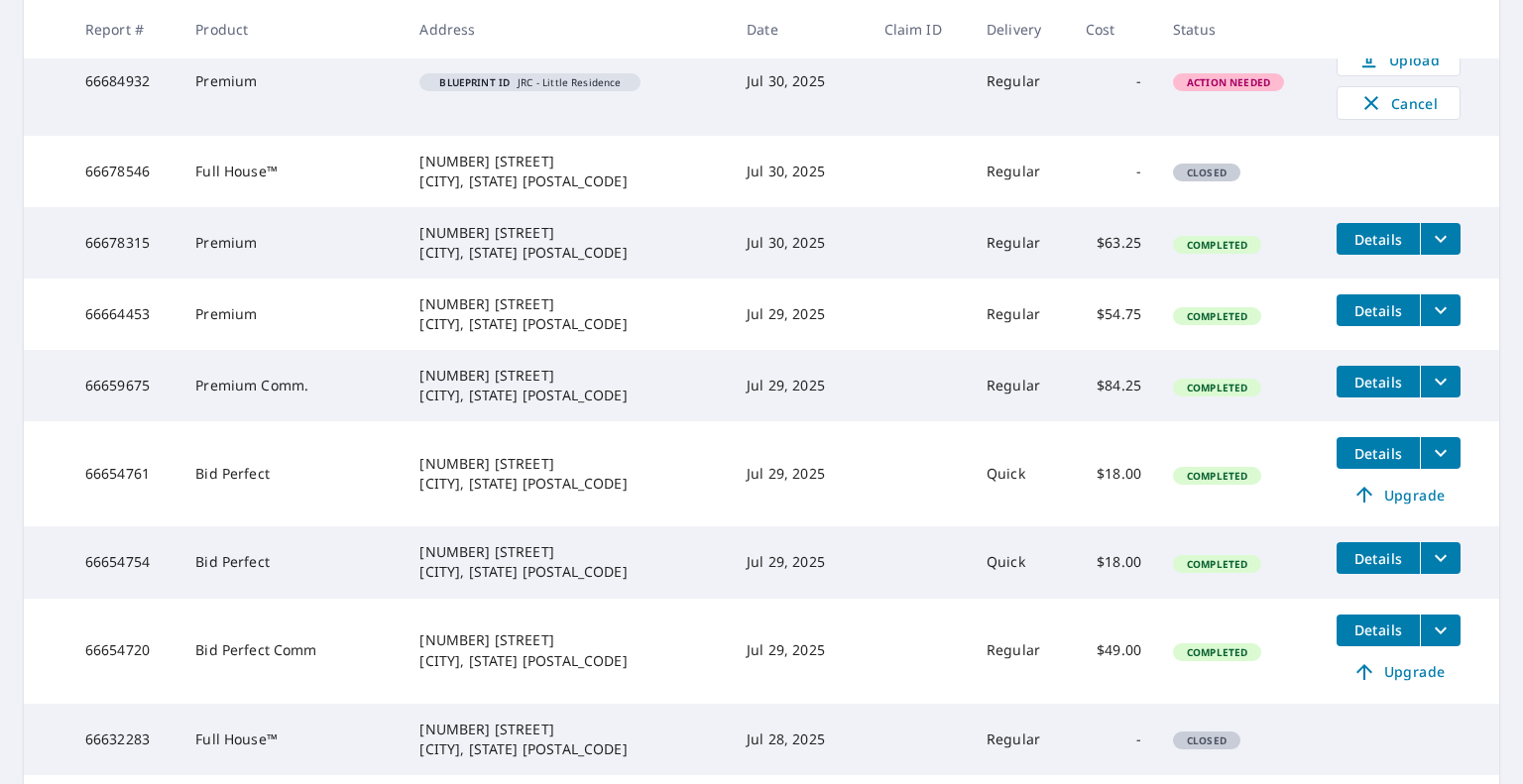 click 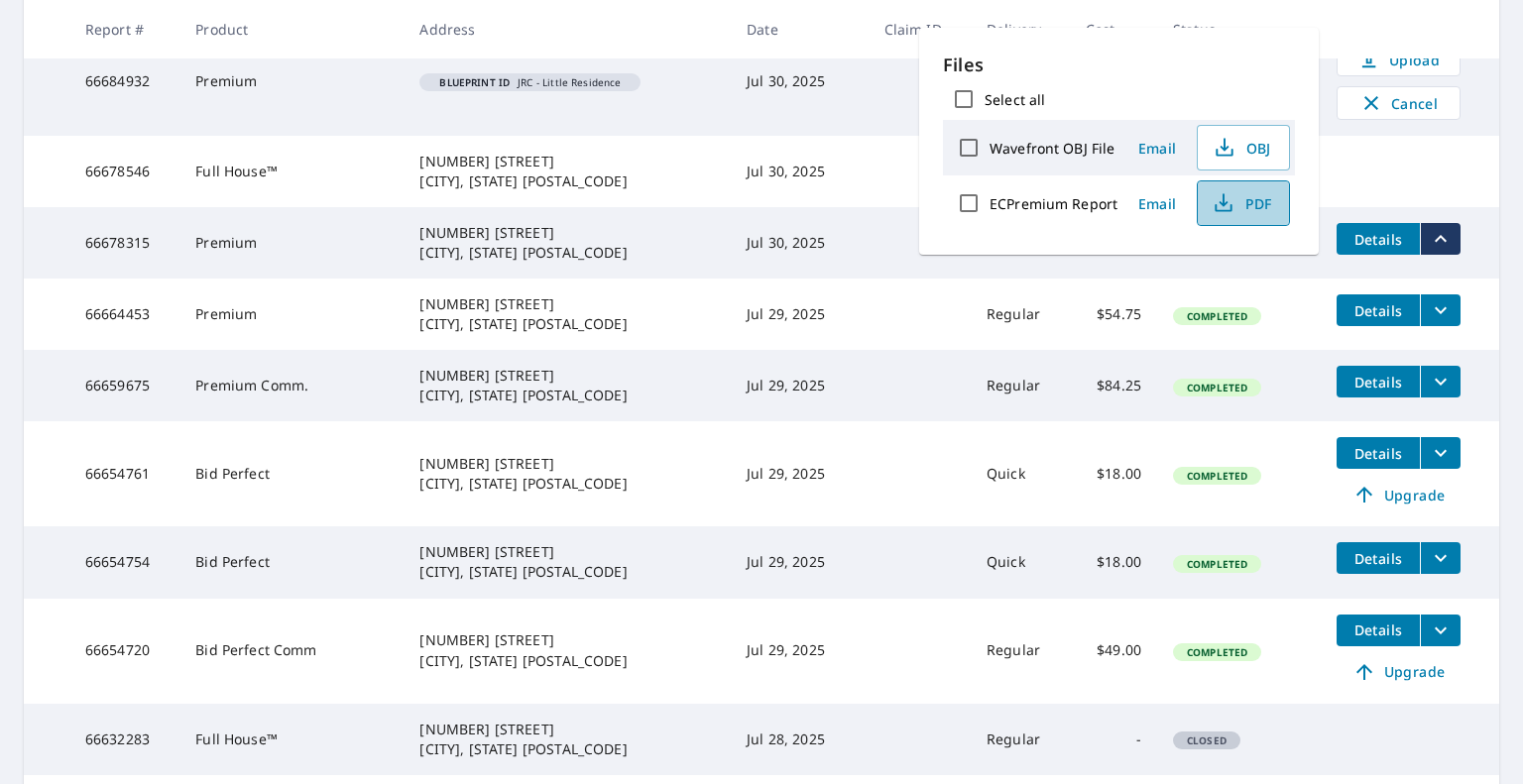 click on "PDF" at bounding box center [1243, 203] 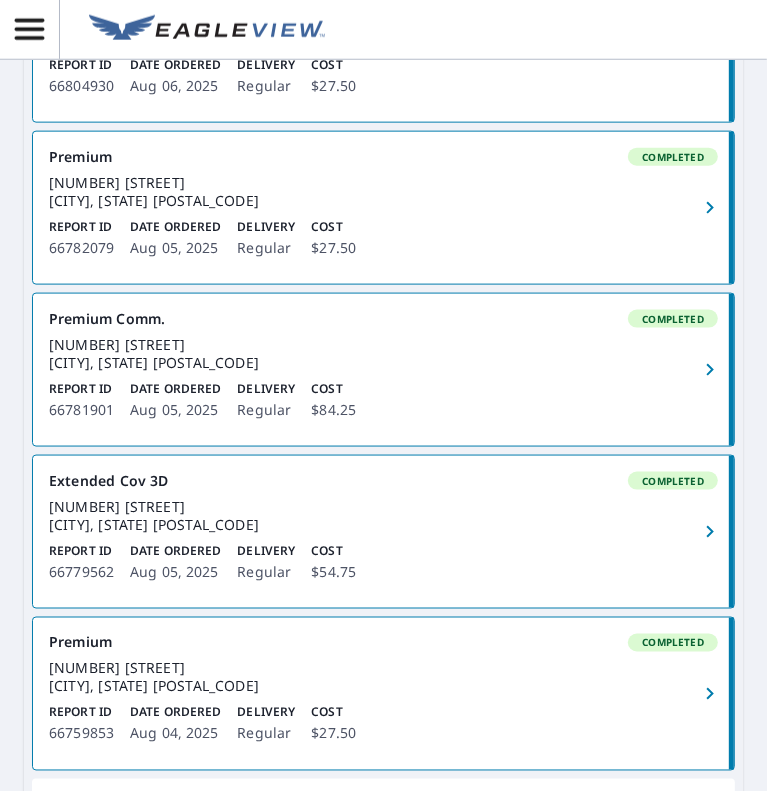scroll, scrollTop: 1664, scrollLeft: 0, axis: vertical 